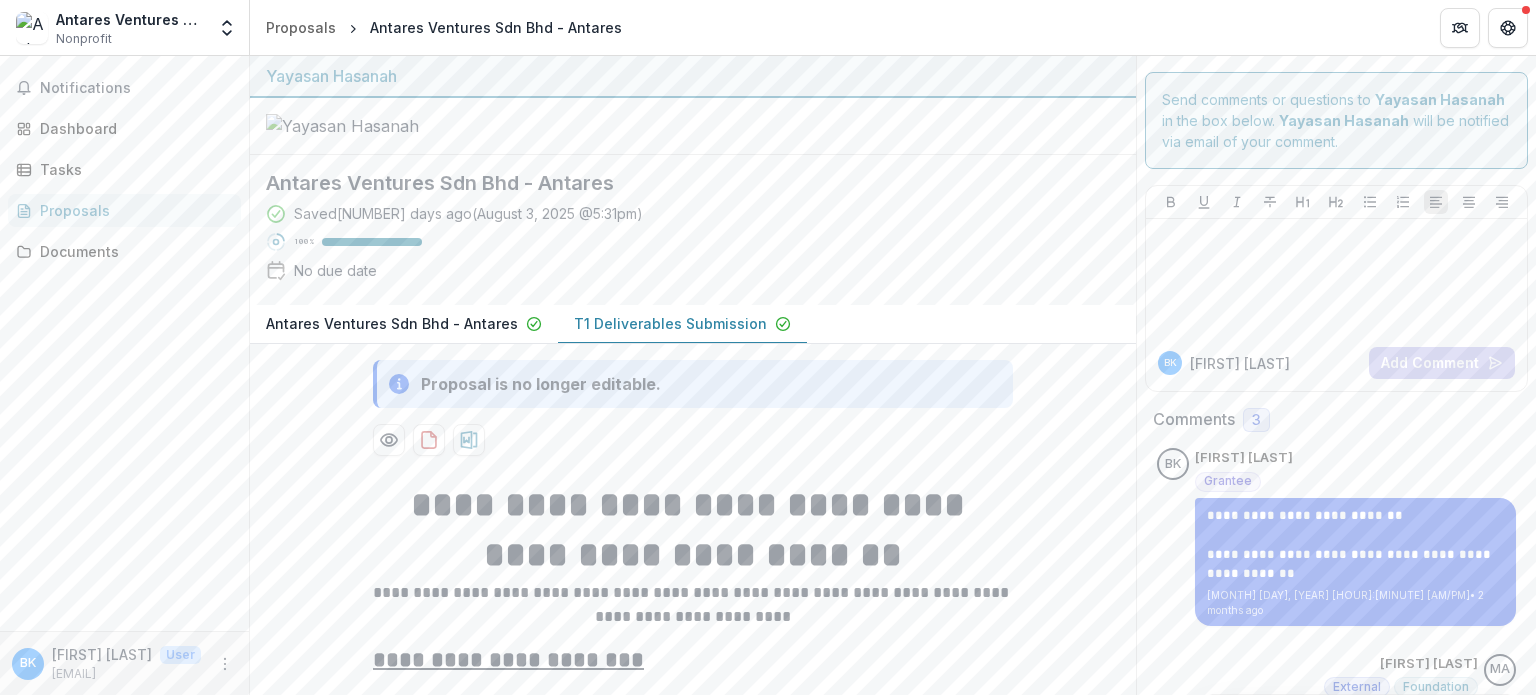 scroll, scrollTop: 0, scrollLeft: 0, axis: both 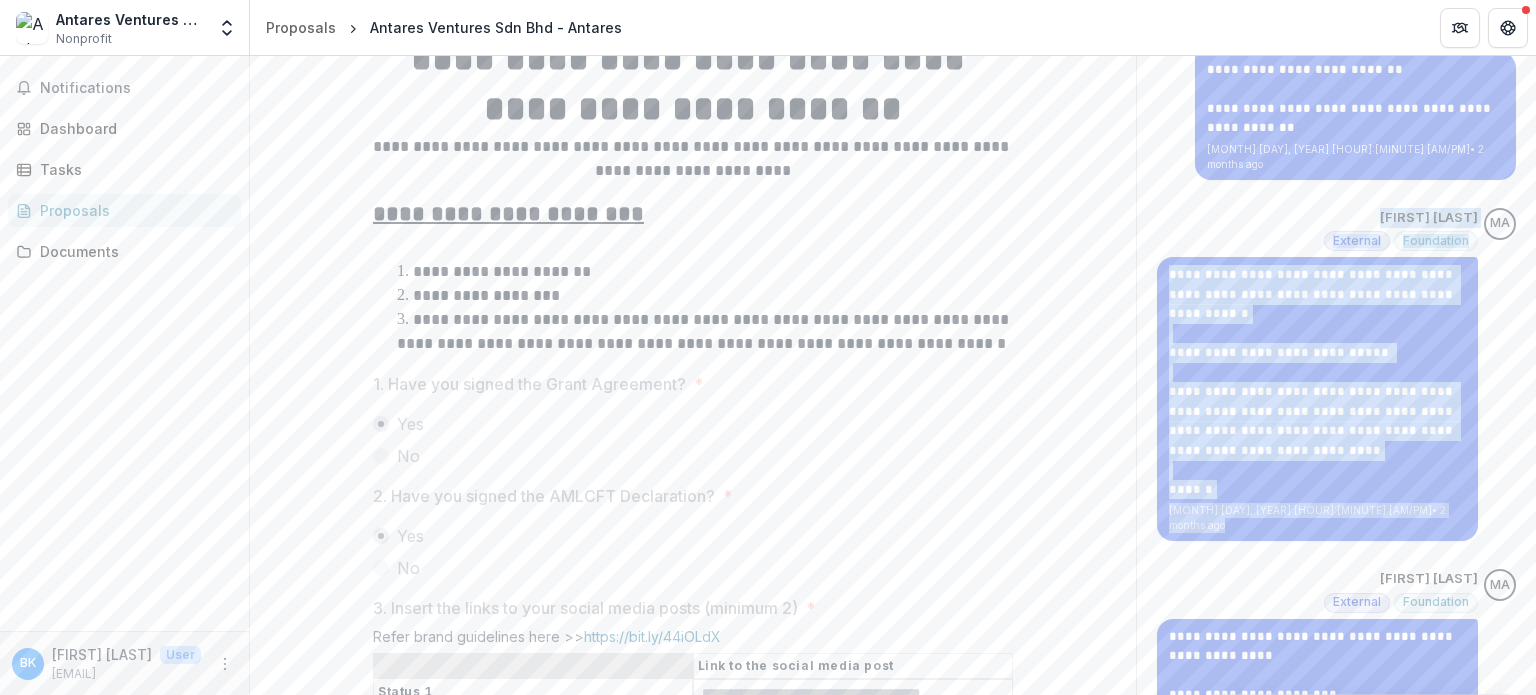 drag, startPoint x: 1535, startPoint y: 311, endPoint x: 1534, endPoint y: 121, distance: 190.00262 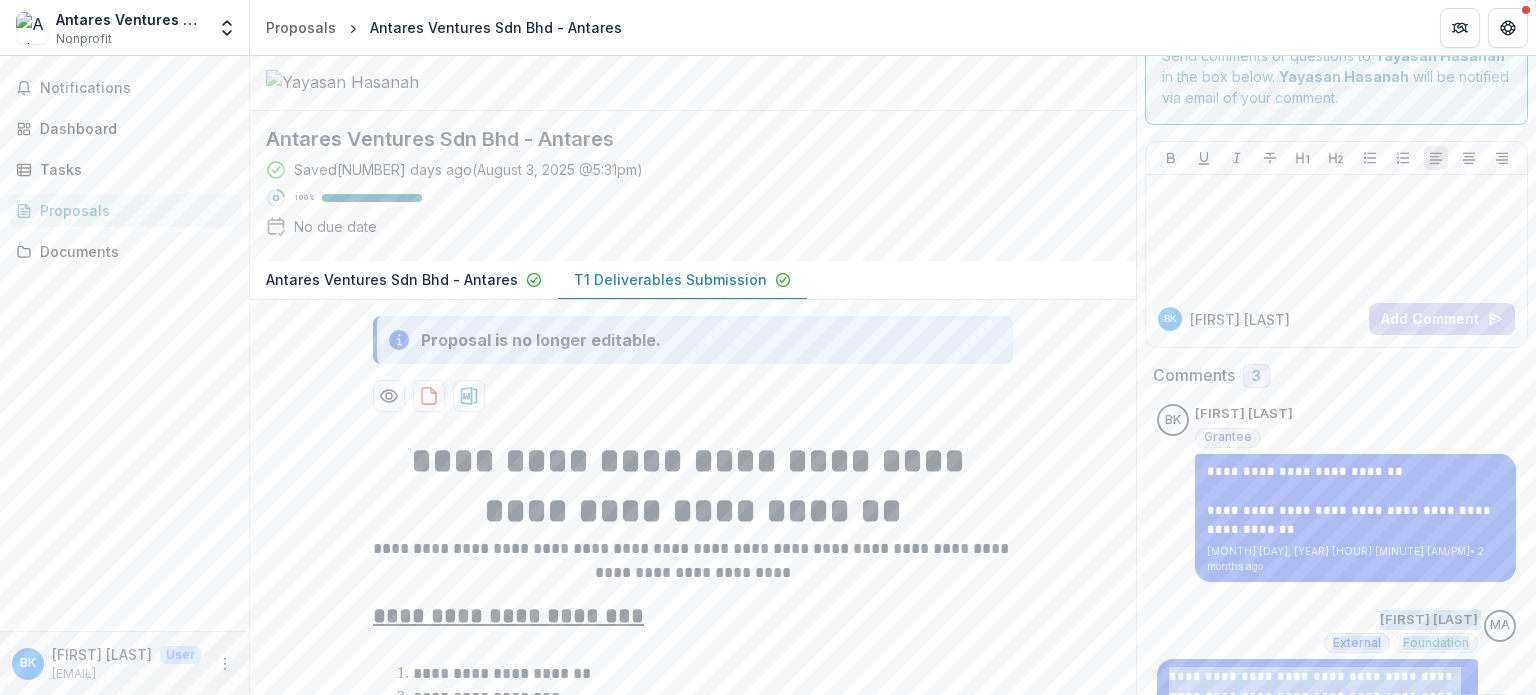 scroll, scrollTop: 37, scrollLeft: 0, axis: vertical 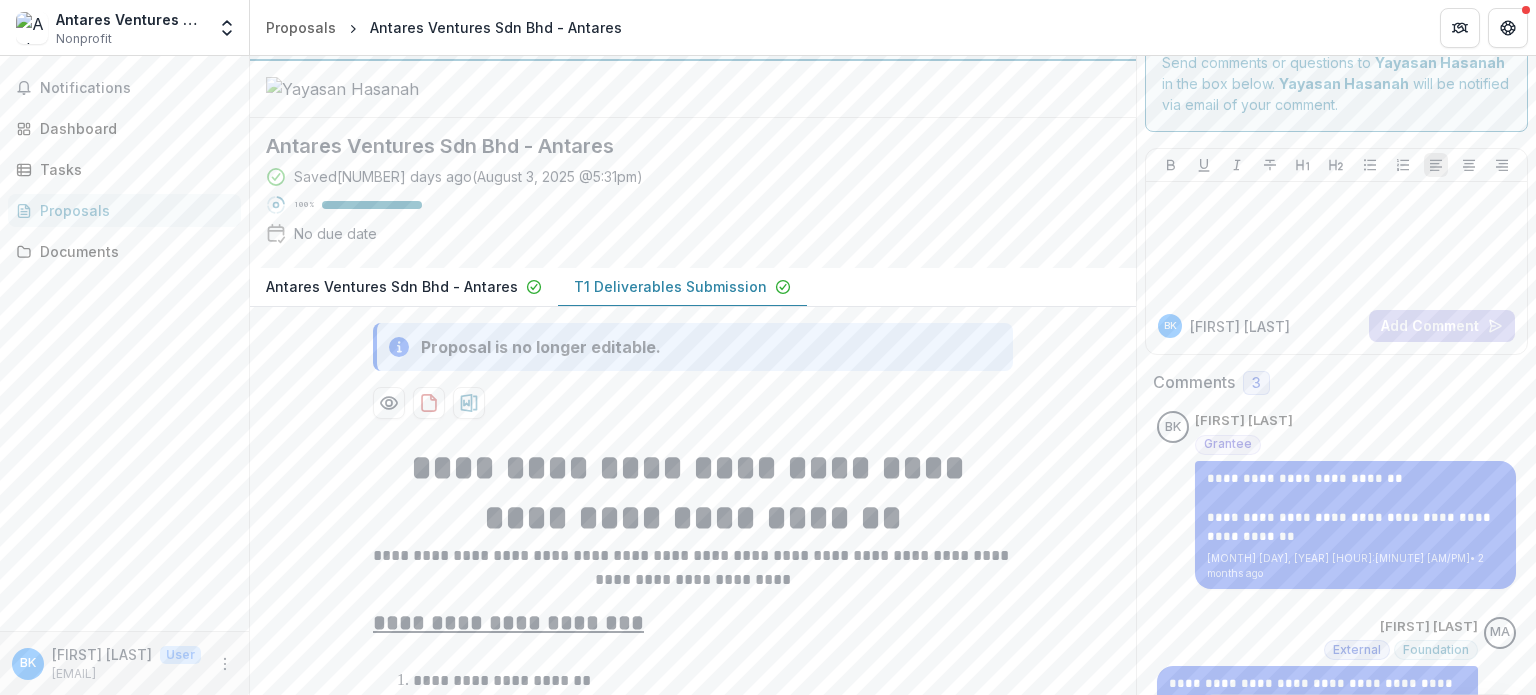 click on "Notifications Dashboard Tasks Proposals Documents" at bounding box center (124, 343) 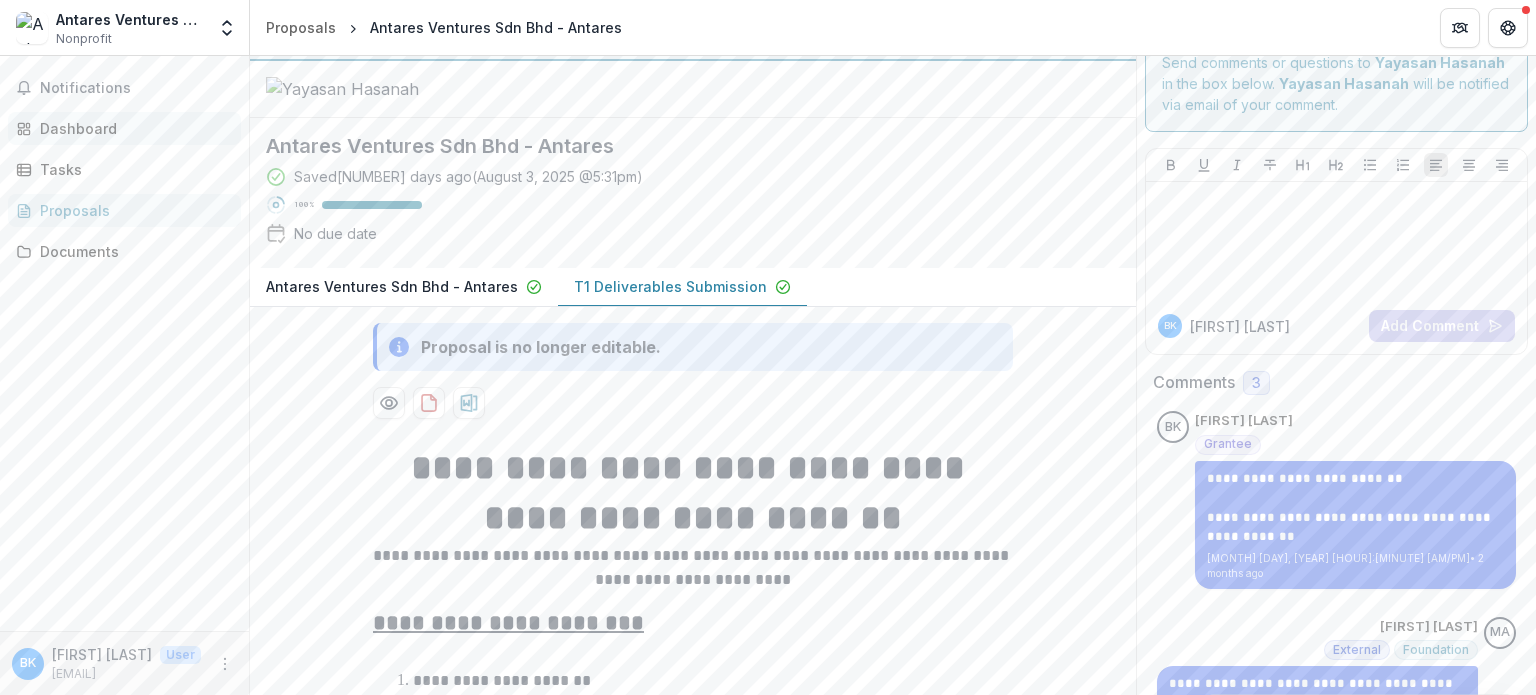 click on "Dashboard" at bounding box center (124, 128) 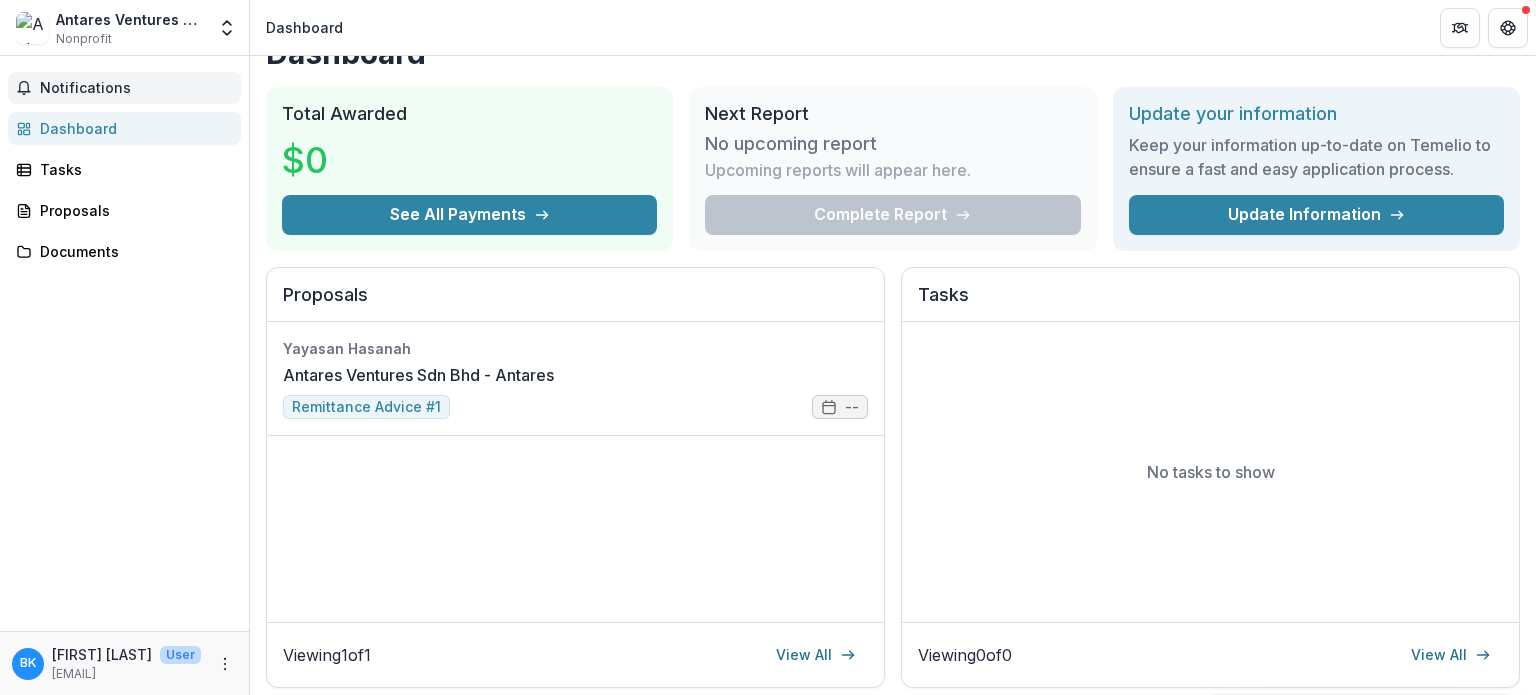 click on "Notifications" at bounding box center (124, 88) 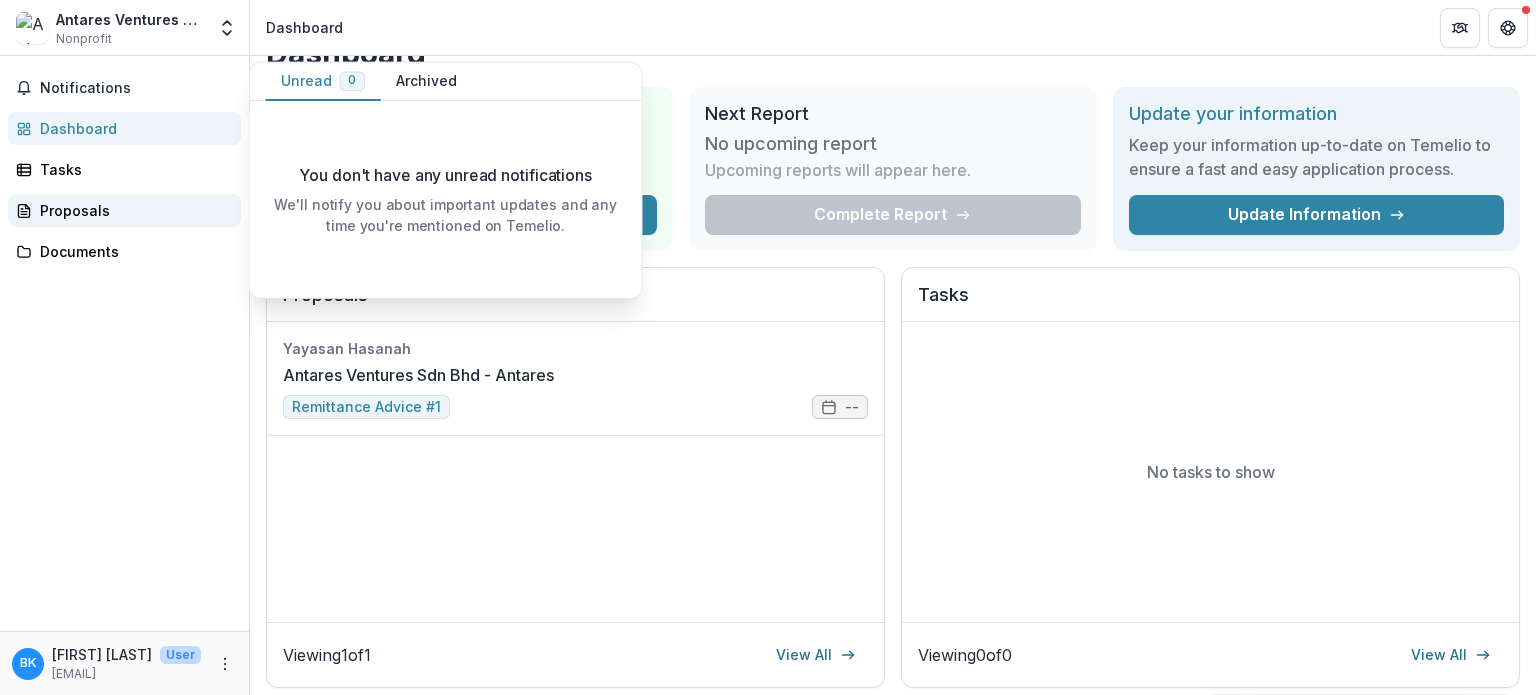 click on "Proposals" at bounding box center (132, 210) 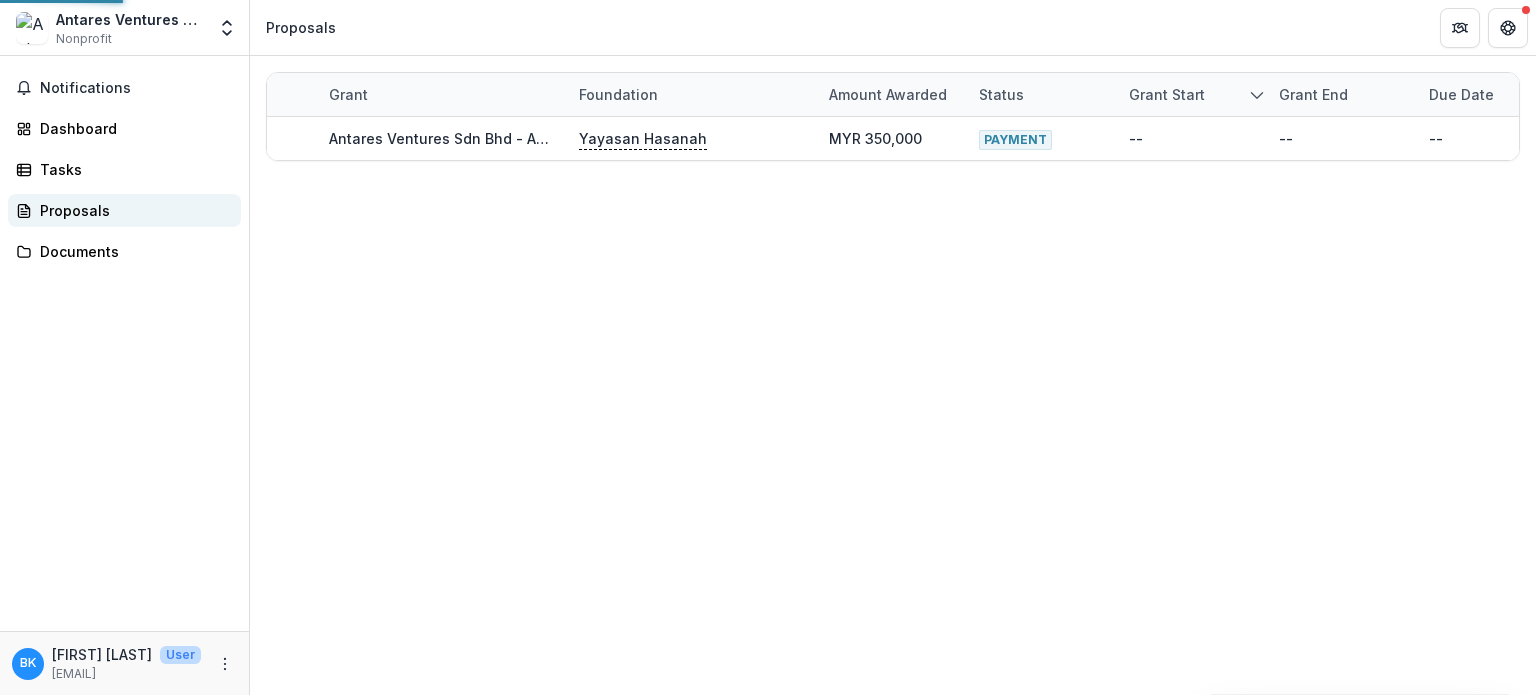 scroll, scrollTop: 0, scrollLeft: 0, axis: both 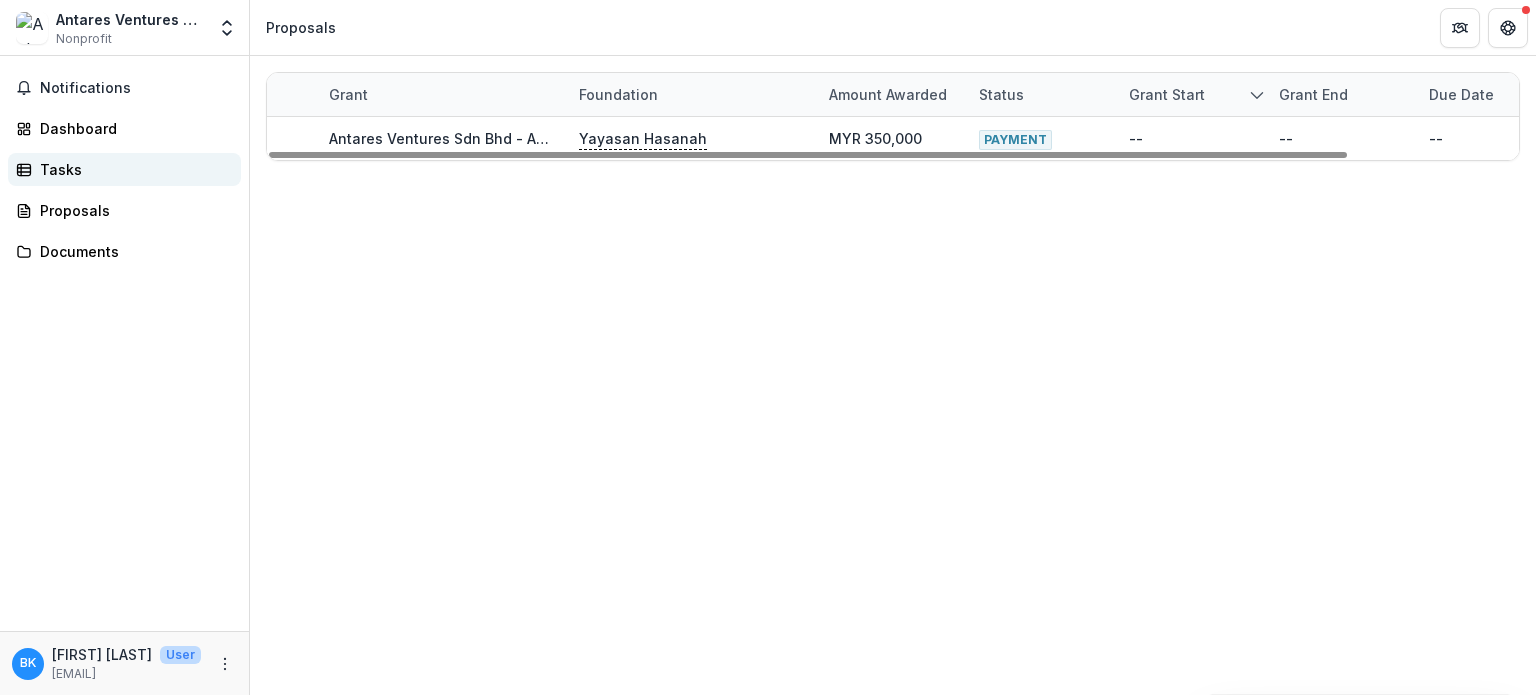 click on "Tasks" at bounding box center (132, 169) 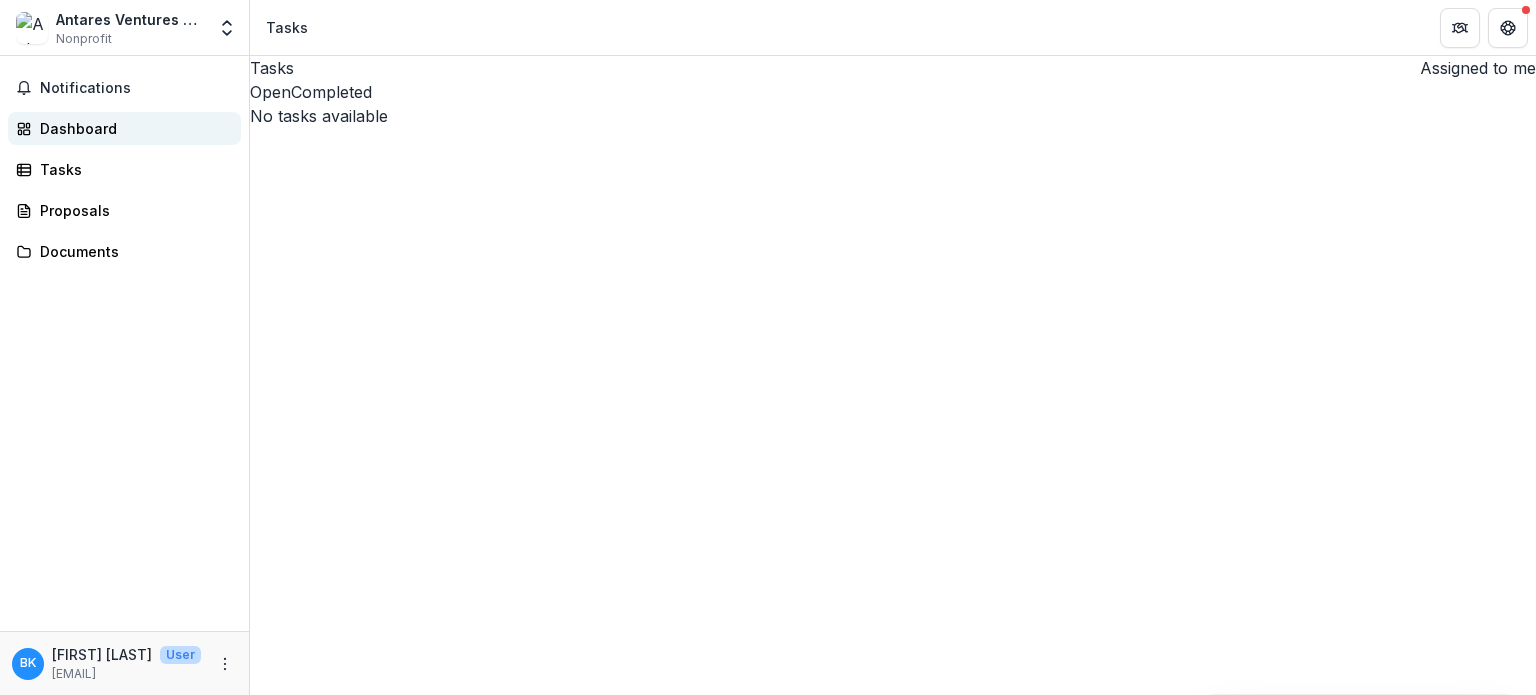 click on "Dashboard" at bounding box center [132, 128] 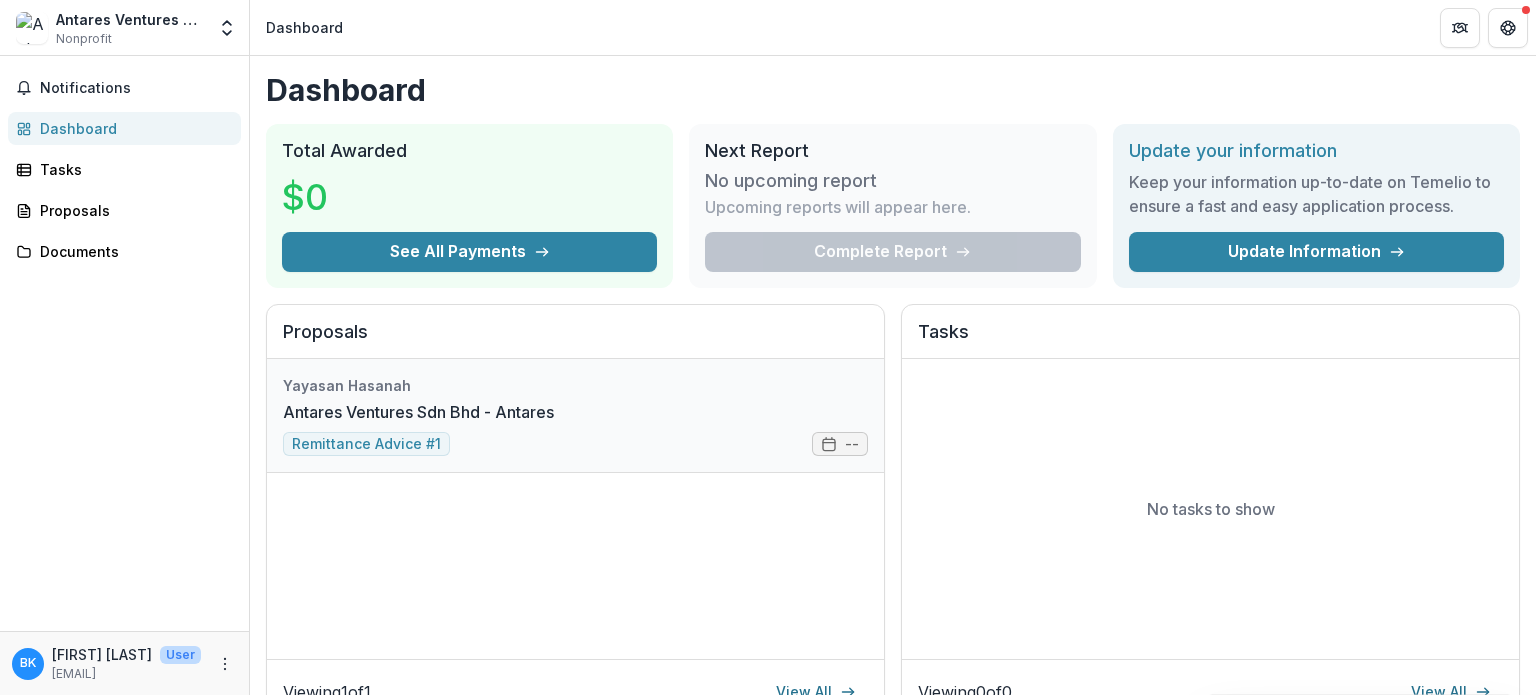 click on "Antares Ventures Sdn Bhd - Antares" at bounding box center [418, 412] 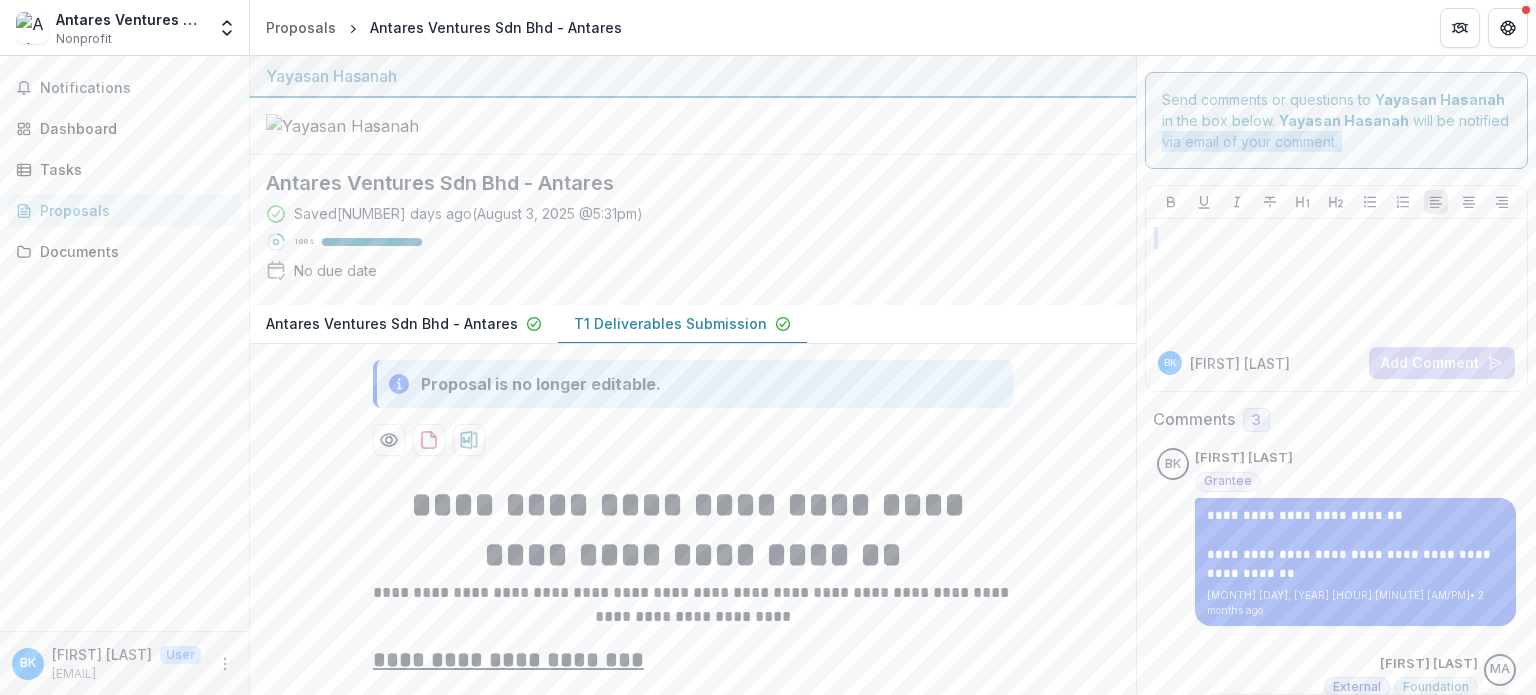 drag, startPoint x: 1535, startPoint y: 116, endPoint x: 1535, endPoint y: 243, distance: 127 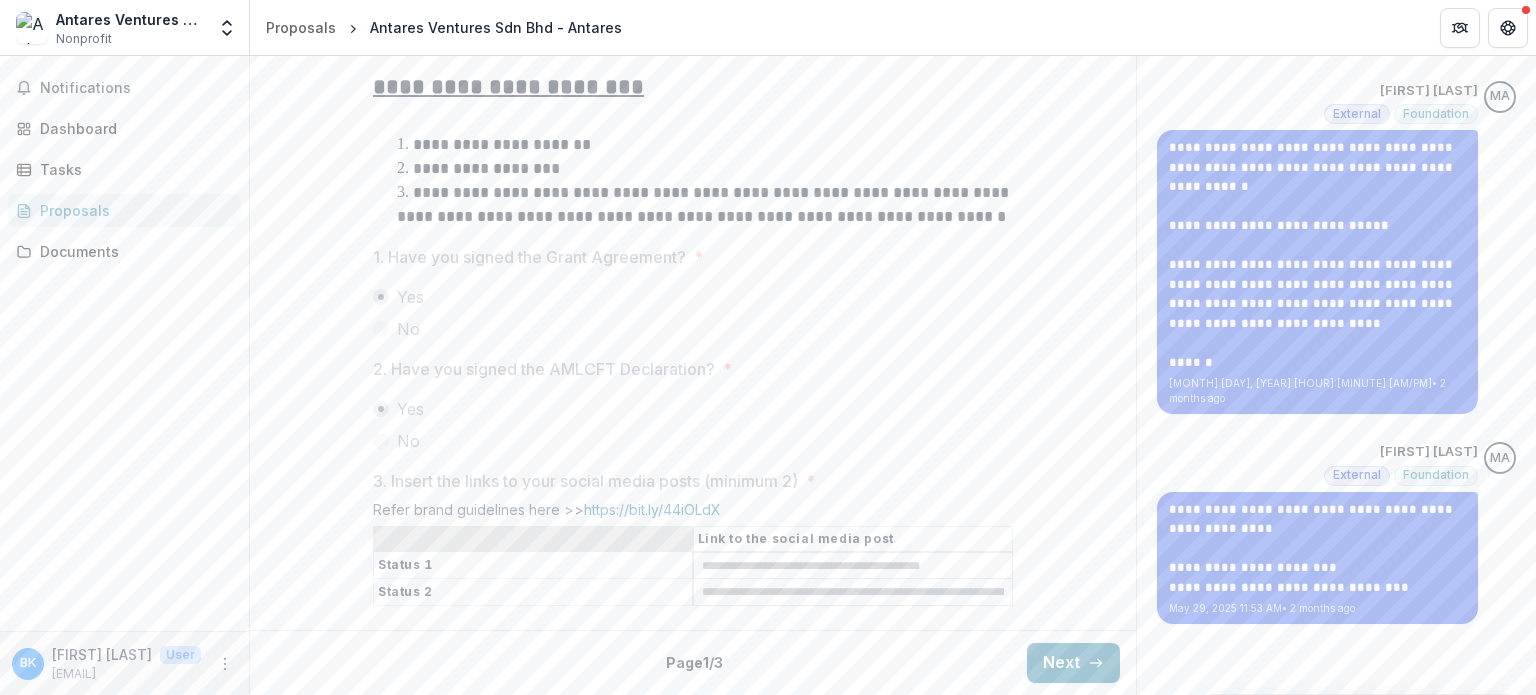 scroll, scrollTop: 658, scrollLeft: 0, axis: vertical 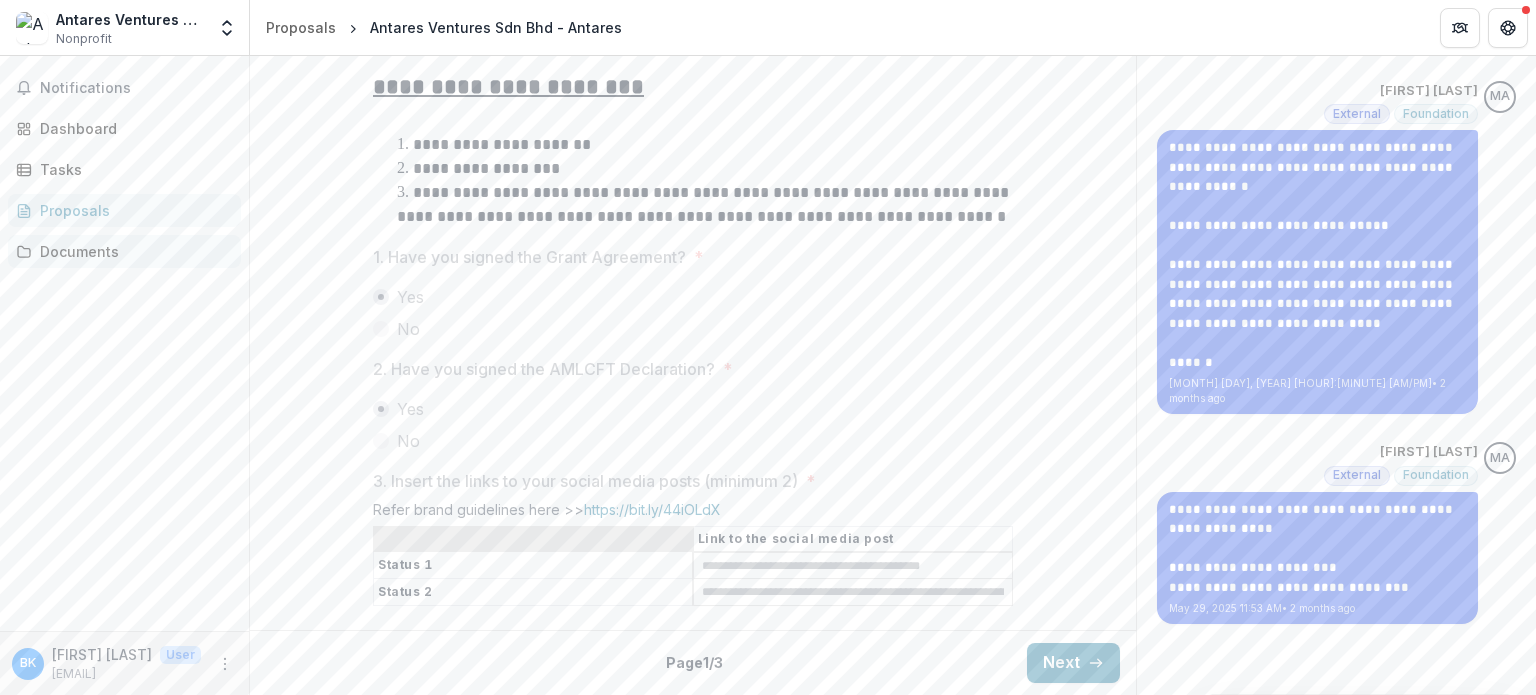click on "Documents" at bounding box center [132, 251] 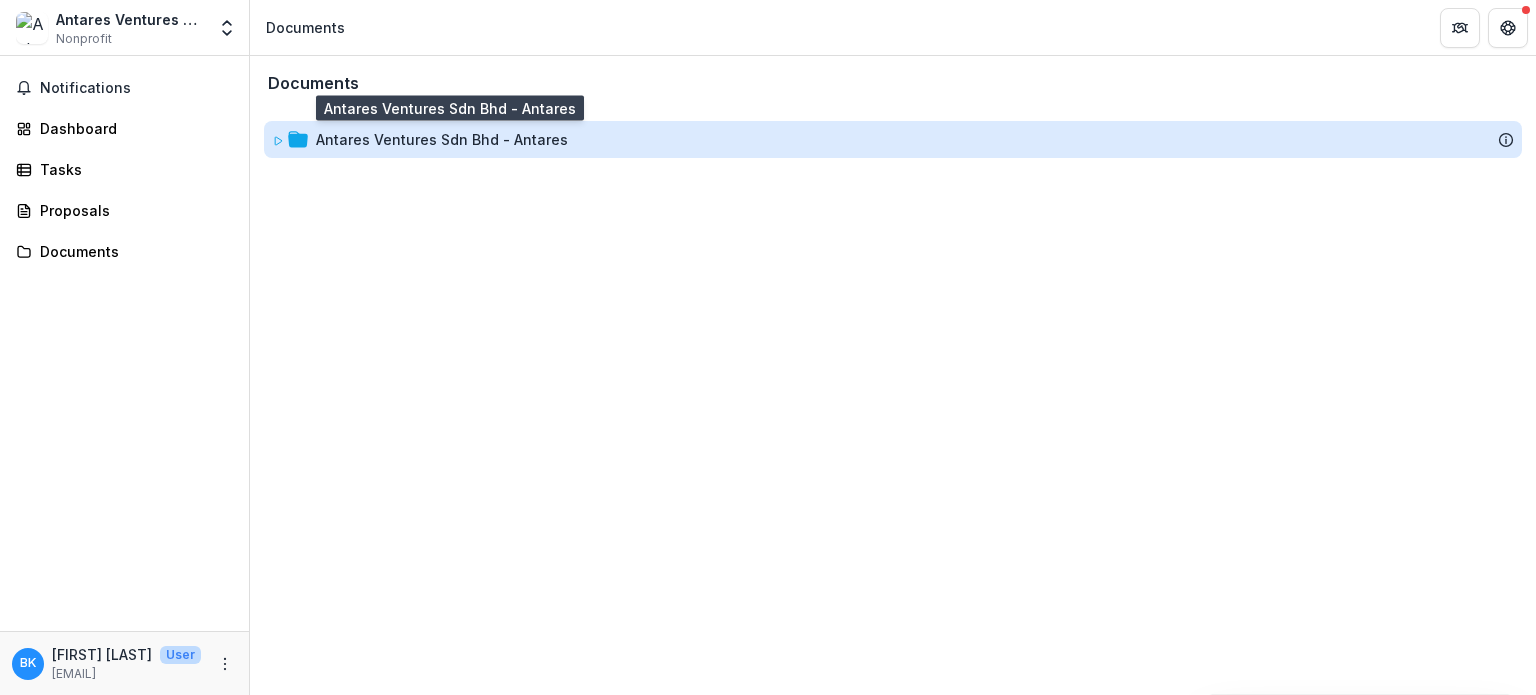 click on "Antares Ventures Sdn Bhd - Antares" at bounding box center [442, 139] 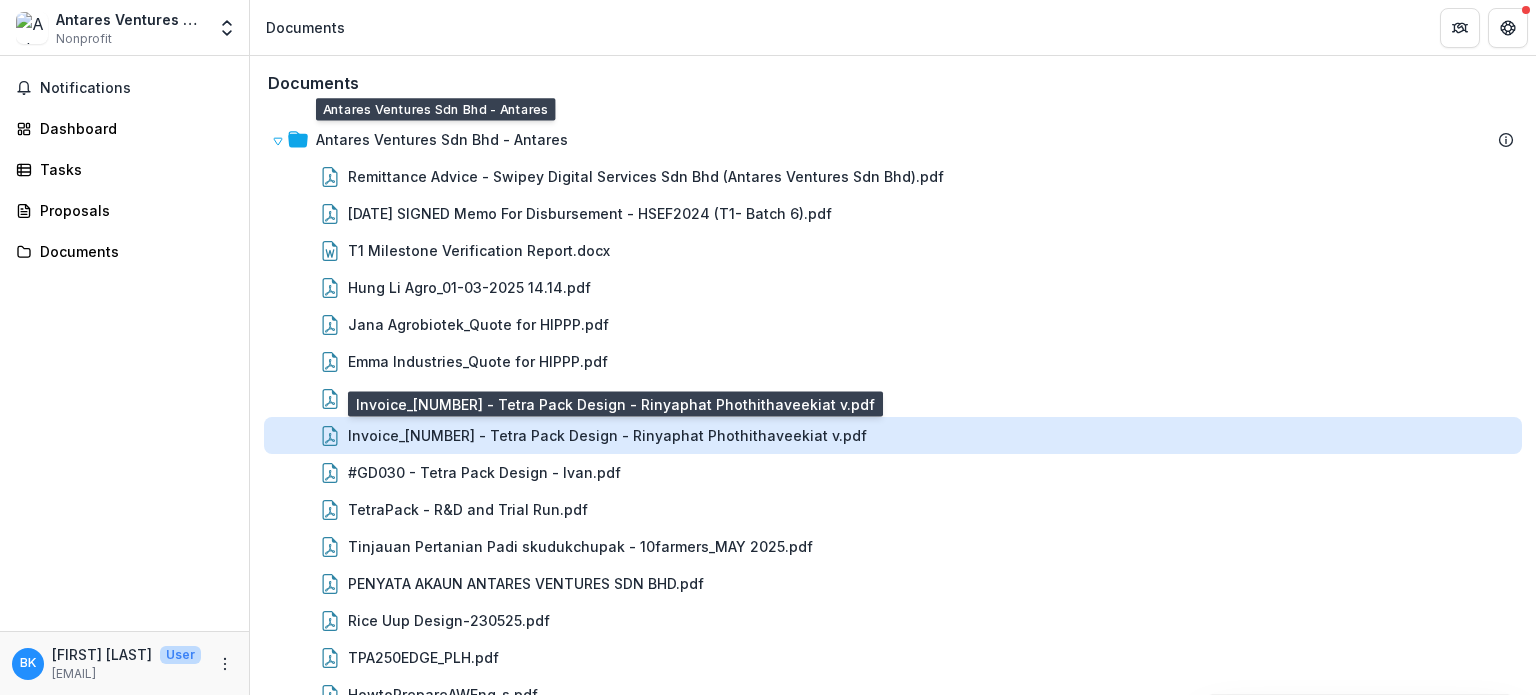click on "Invoice_[NUMBER] - Tetra Pack Design - Rinyaphat Phothithaveekiat v.pdf" at bounding box center [607, 435] 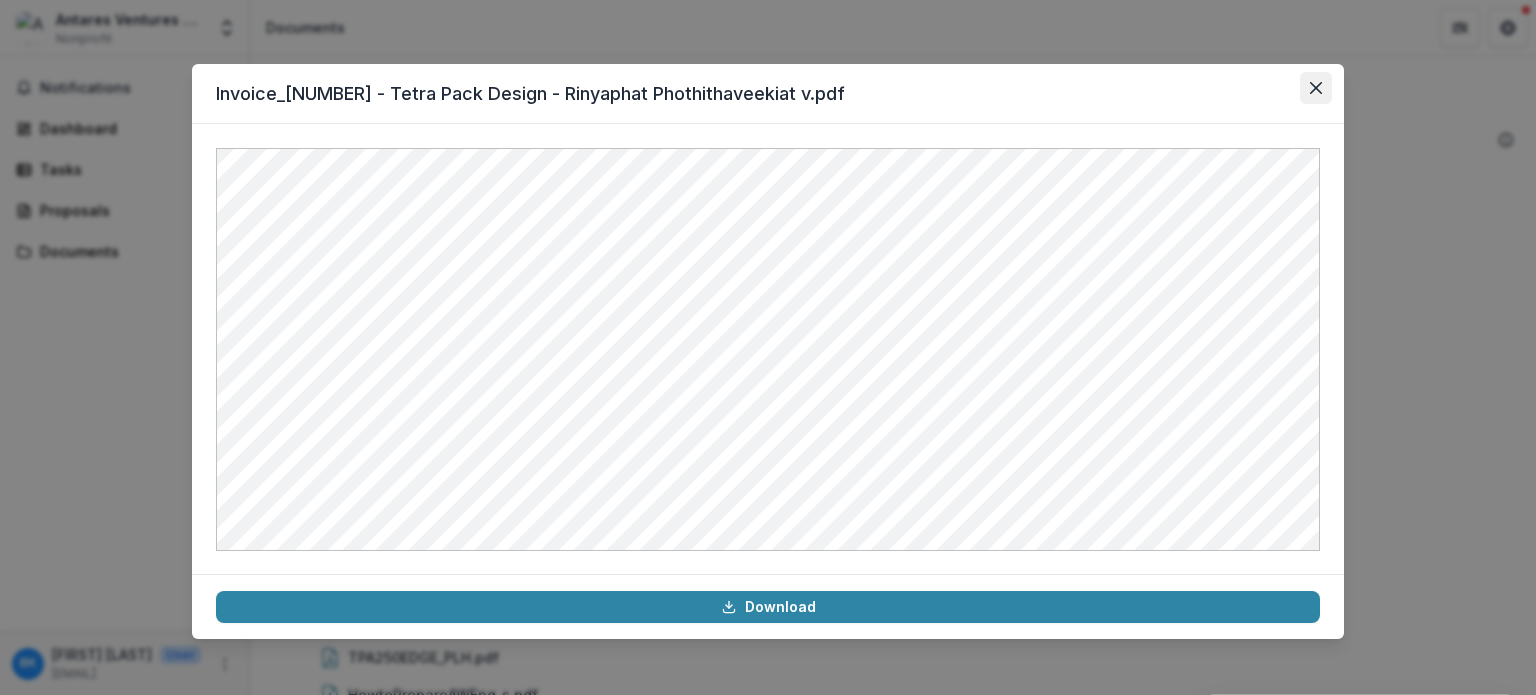click at bounding box center (1316, 88) 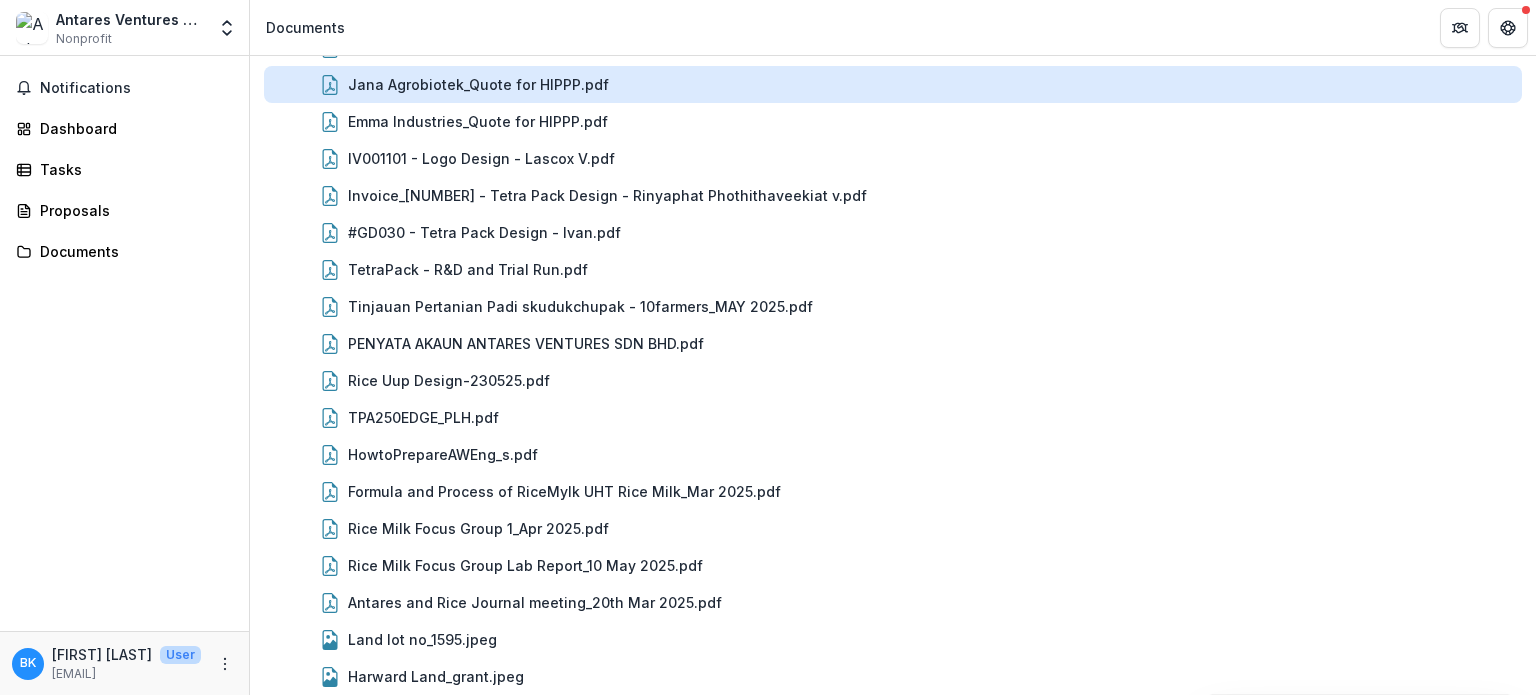 scroll, scrollTop: 280, scrollLeft: 0, axis: vertical 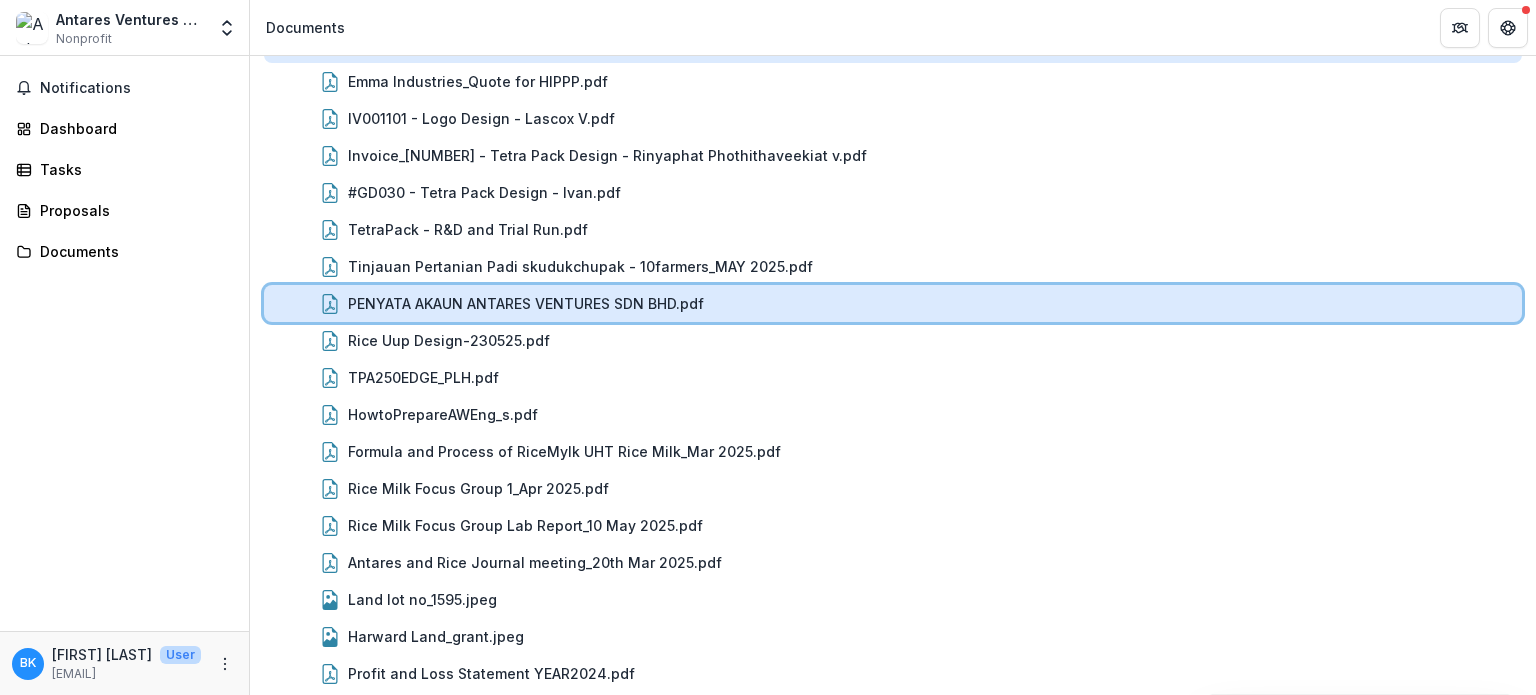 click on "PENYATA AKAUN ANTARES VENTURES SDN BHD.pdf" at bounding box center (931, 303) 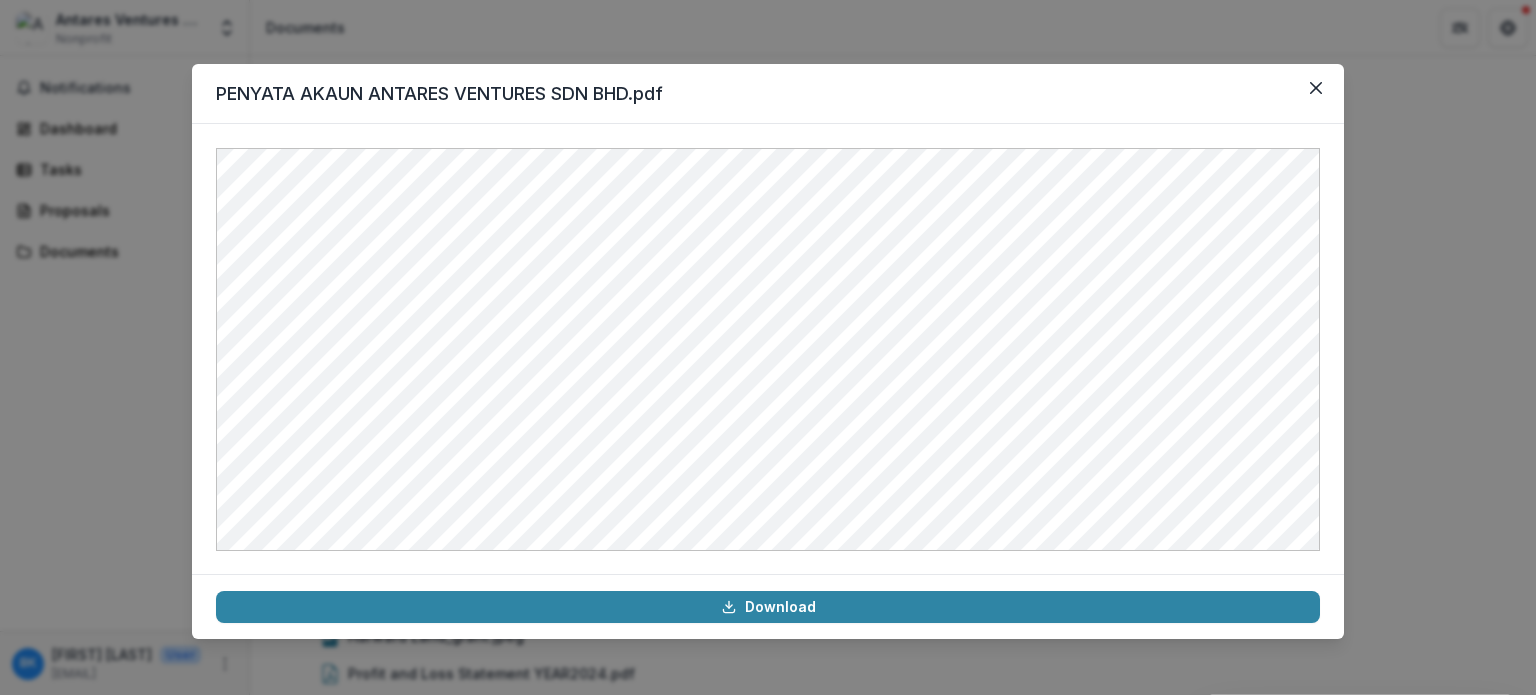 click on "PENYATA AKAUN ANTARES VENTURES SDN BHD.pdf" at bounding box center [768, 94] 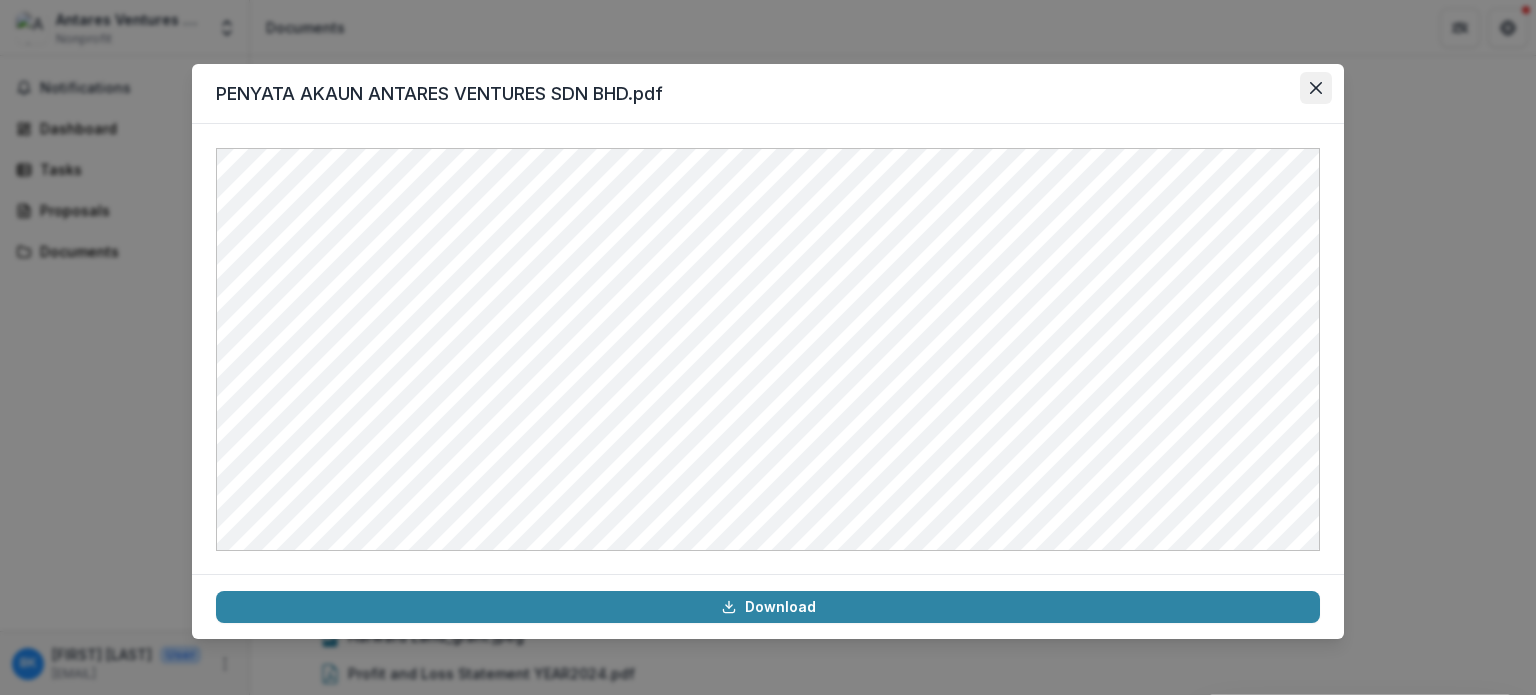 click 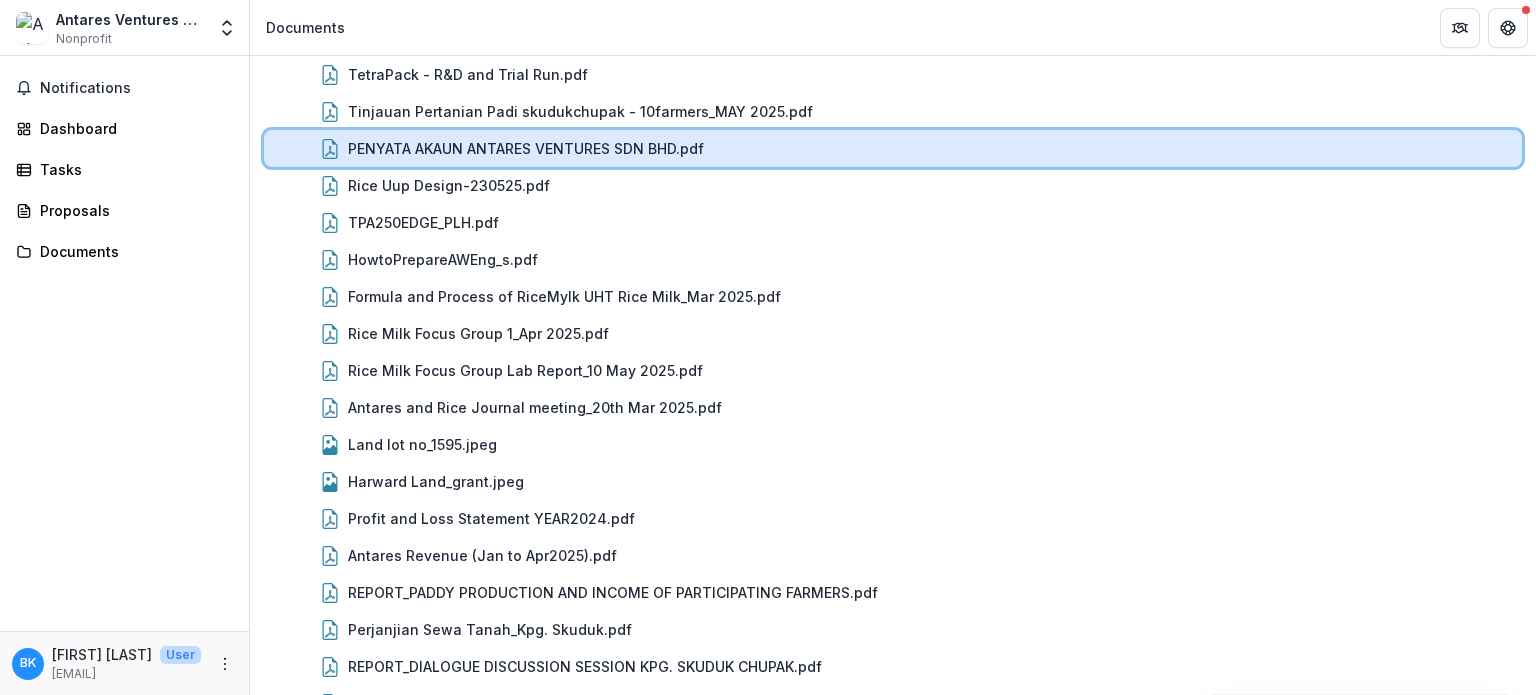scroll, scrollTop: 475, scrollLeft: 0, axis: vertical 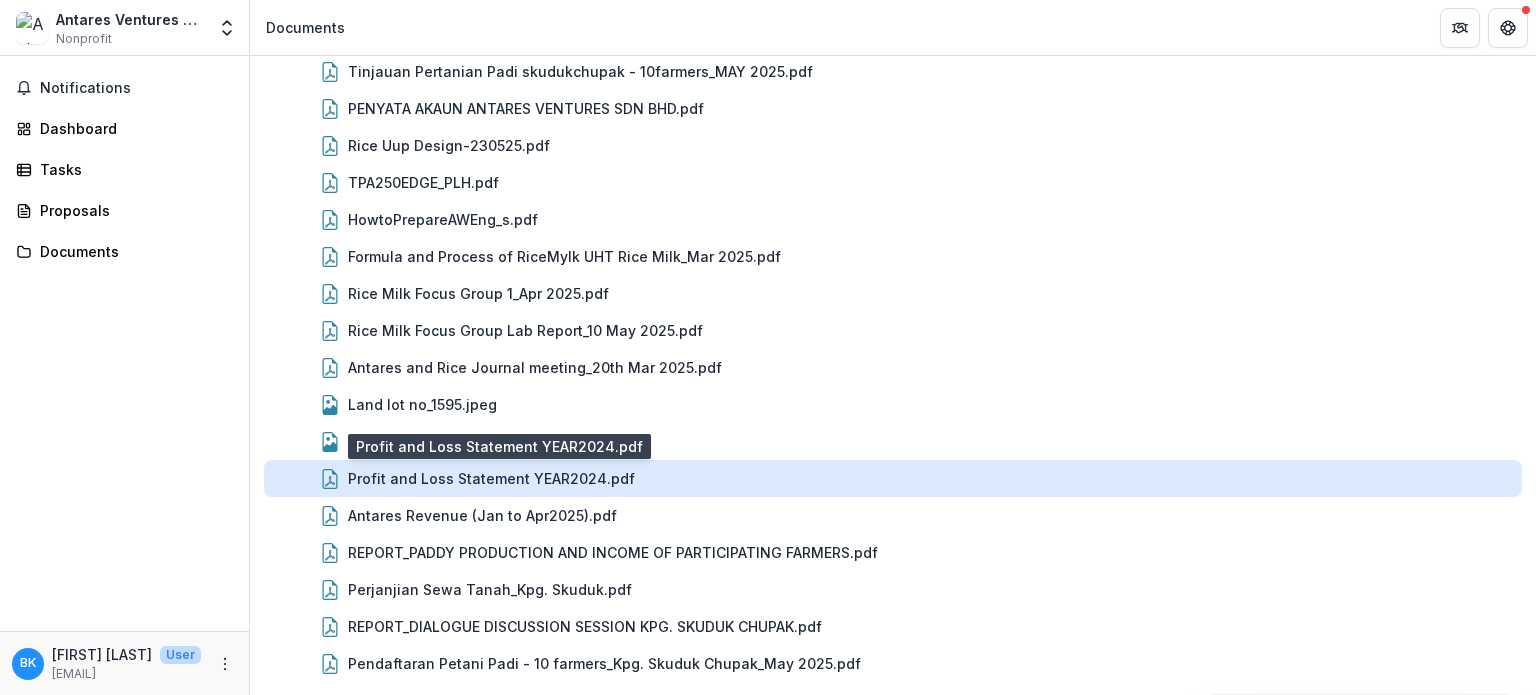 click on "Profit and Loss Statement YEAR2024.pdf" at bounding box center (491, 478) 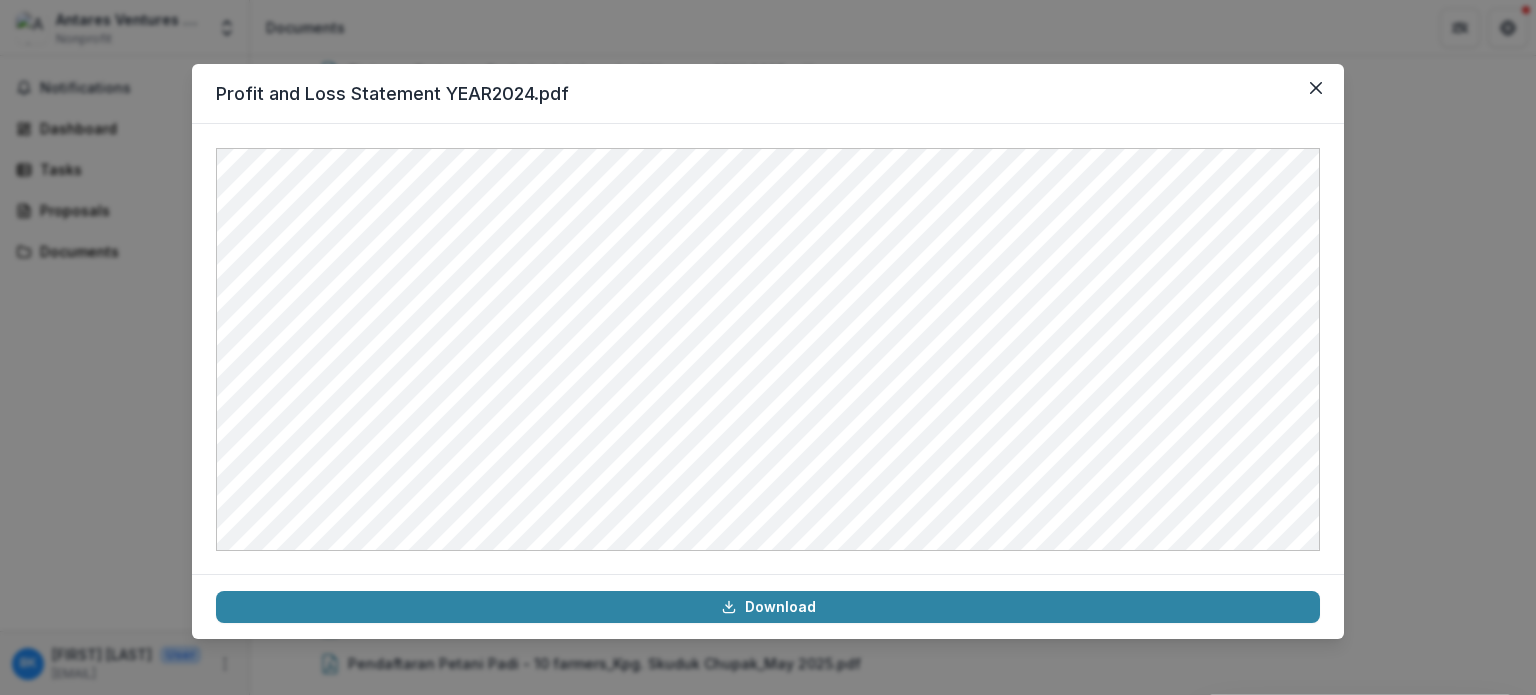 type 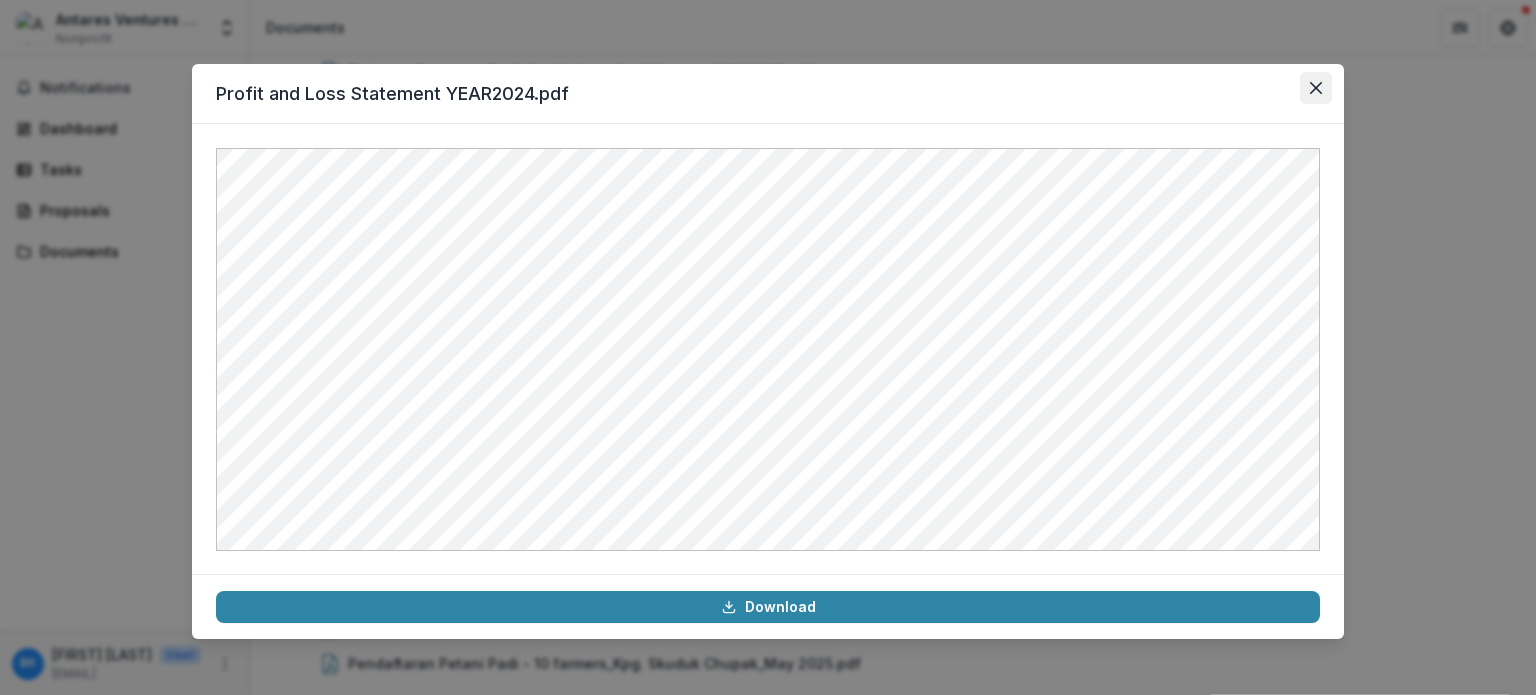 click at bounding box center [1316, 88] 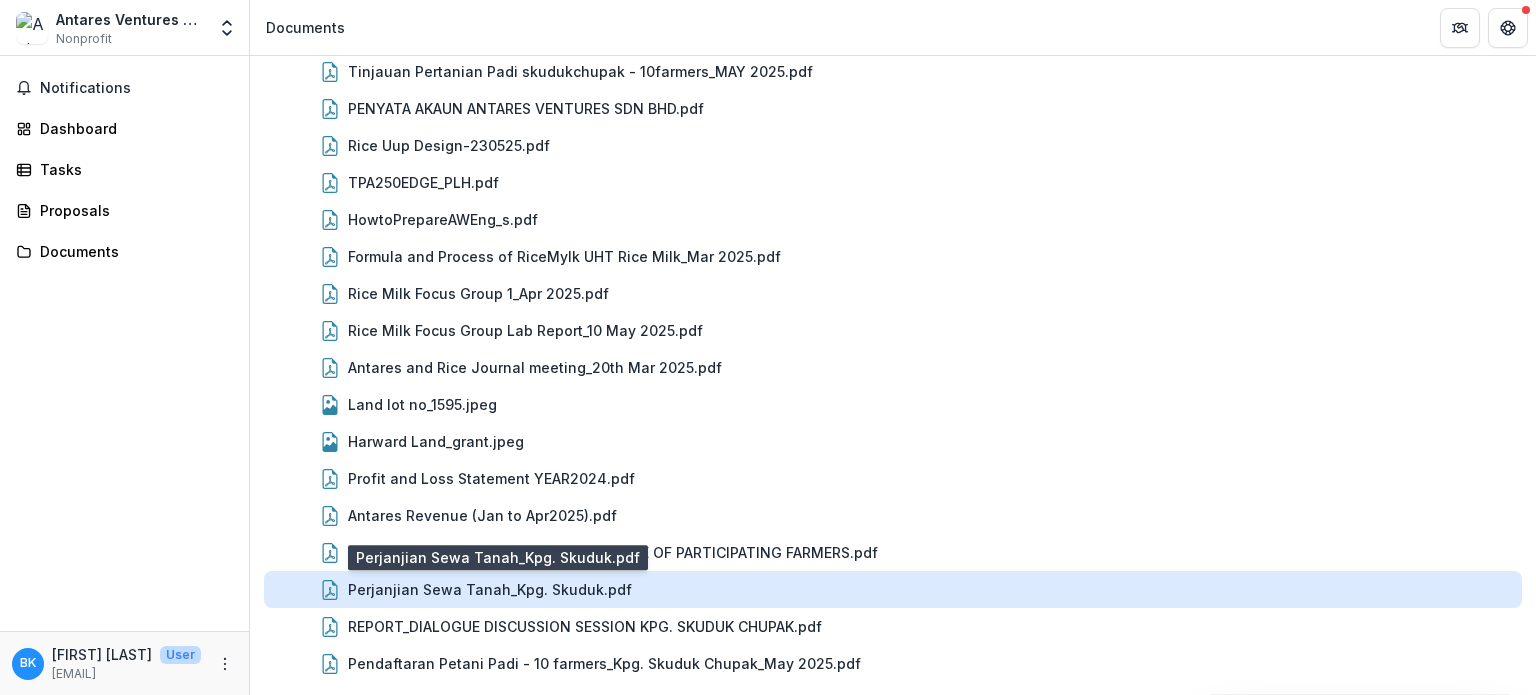 click on "Perjanjian Sewa Tanah_Kpg. Skuduk.pdf" at bounding box center (490, 589) 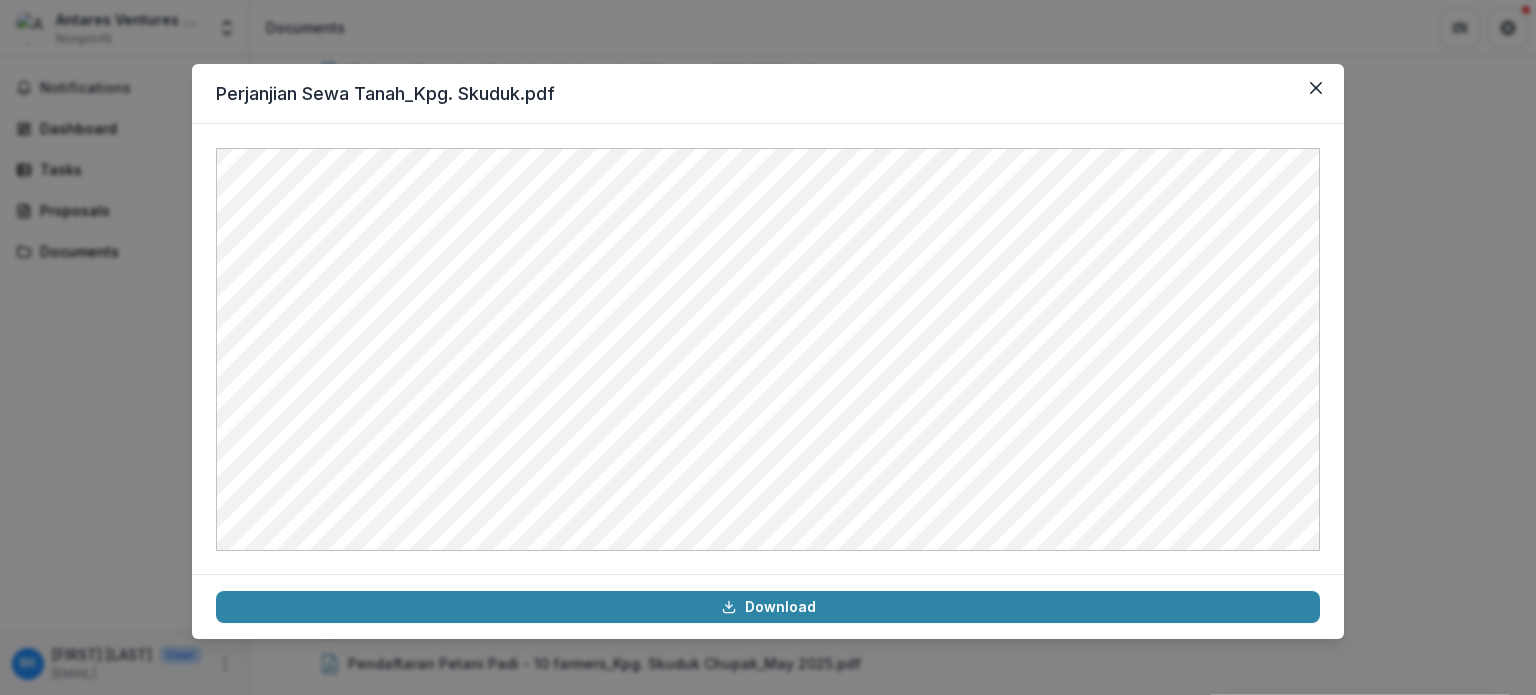 type 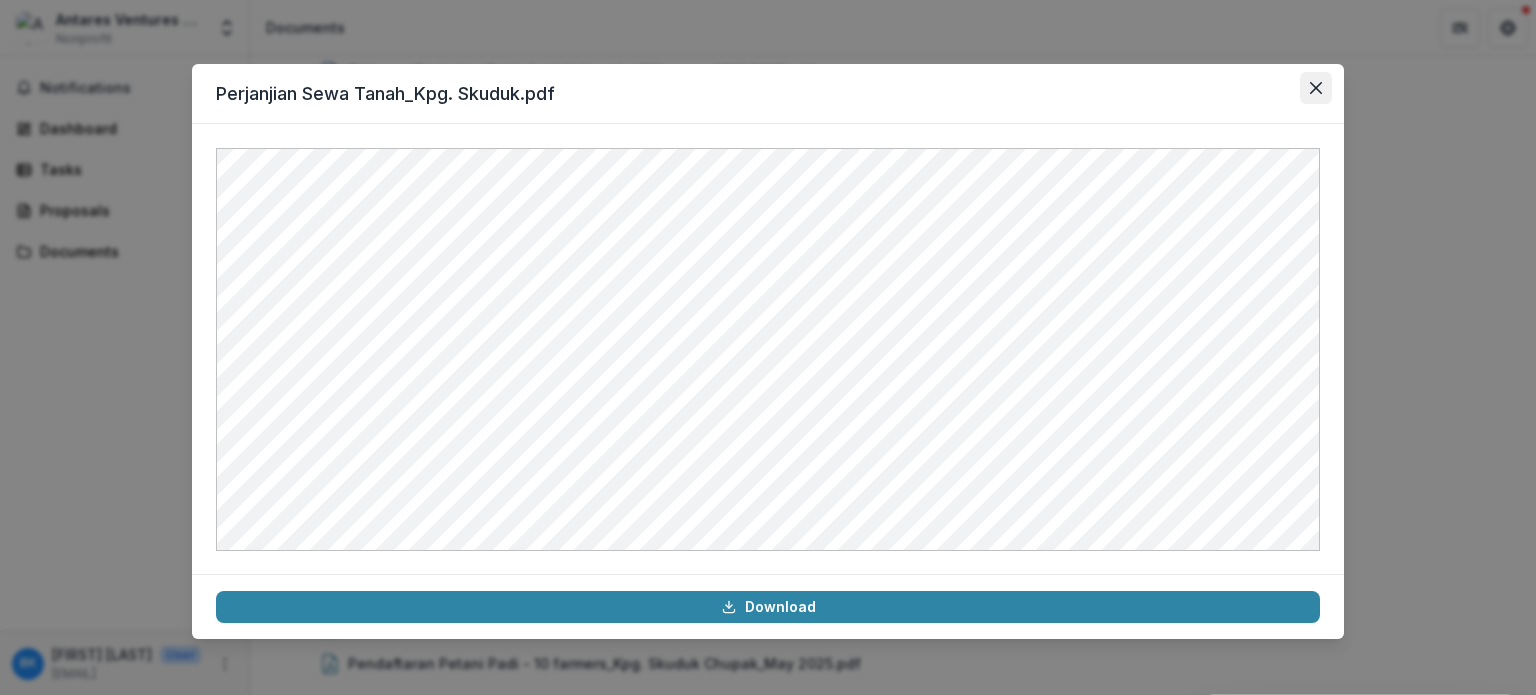 click 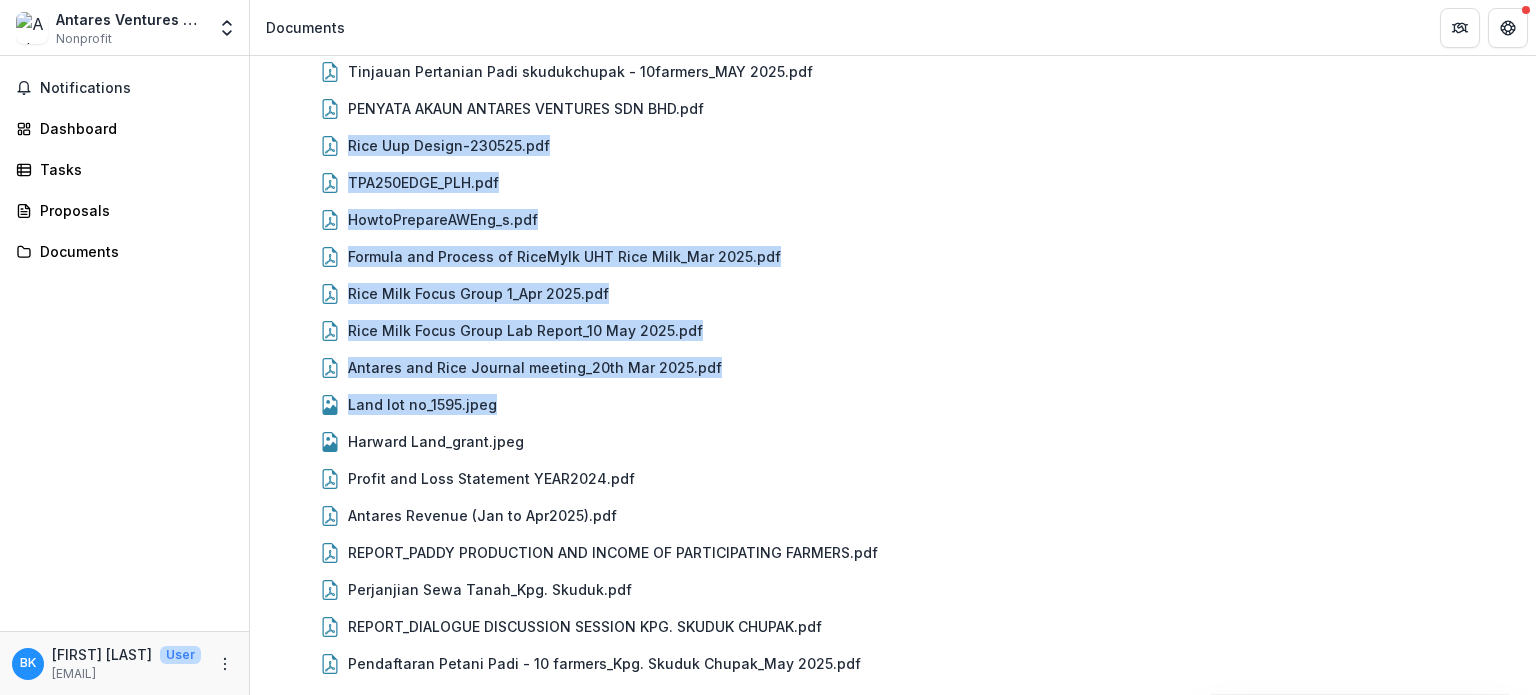 drag, startPoint x: 1535, startPoint y: 397, endPoint x: 1535, endPoint y: 94, distance: 303 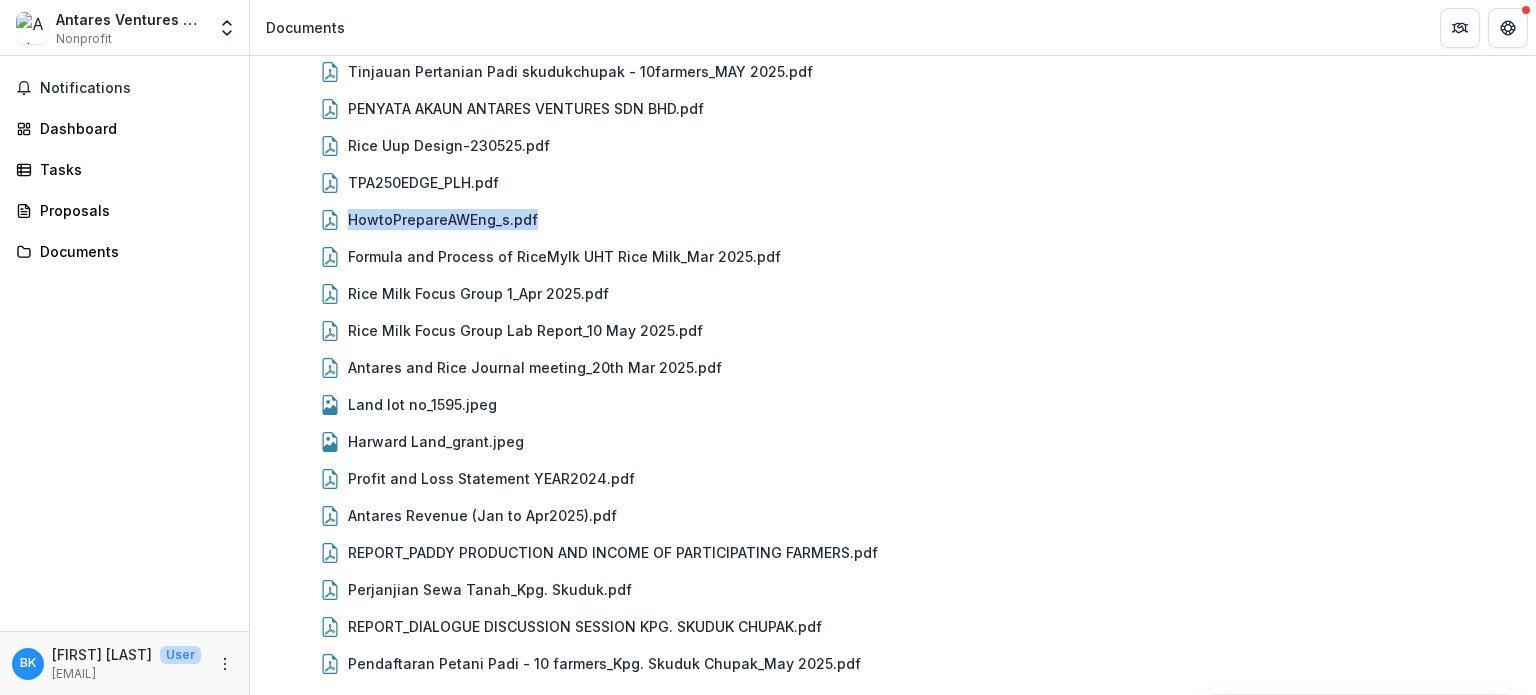click on "Documents Antares Ventures Sdn Bhd - Antares Remittance Advice - Swipey Digital Services Sdn Bhd (Antares Ventures Sdn Bhd).pdf [DATE] SIGNED Memo For Disbursement - HSEF2024 (T1- Batch 6).pdf T1 Milestone Verification Report.docx Hung Li Agro_[MONTH]-[DAY]-[YEAR] [HOUR].[MINUTE].pdf Jana Agrobiotek_Quote for HIPPP.pdf Emma Industries_Quote for HIPPP.pdf IV001101 - Logo Design - Lascox V.pdf Invoice_[NUMBER] - Tetra Pack Design - Rinyaphat Phothithaveekiat v.pdf #GD030 - Tetra Pack Design - Ivan.pdf TetraPack - R&D and Trial Run.pdf Tinjauan Pertanian Padi skudukchupak - 10farmers_[MONTH] [YEAR].pdf PENYATA AKAUN ANTARES VENTURES SDN BHD.pdf Rice Uup Design-[DATE].pdf TPA250EDGE_PLH.pdf HowtoPrepareAWEng_s.pdf Formula and Process of RiceMylk UHT Rice Milk_[MONTH] [YEAR].pdf Rice Milk Focus Group 1_[MONTH] [YEAR].pdf Rice Milk Focus Group Lab Report_[MONTH] [DAY], [YEAR].pdf Antares and Rice Journal meeting_[DAY] [MONTH] [YEAR].pdf Land lot no_[NUMBER].jpeg Harward Land_grant.jpeg Profit and Loss Statement YEAR[YEAR].pdf Antares Revenue ( [MONTH] to [MONTH][YEAR] ).pdf" at bounding box center [893, 138] 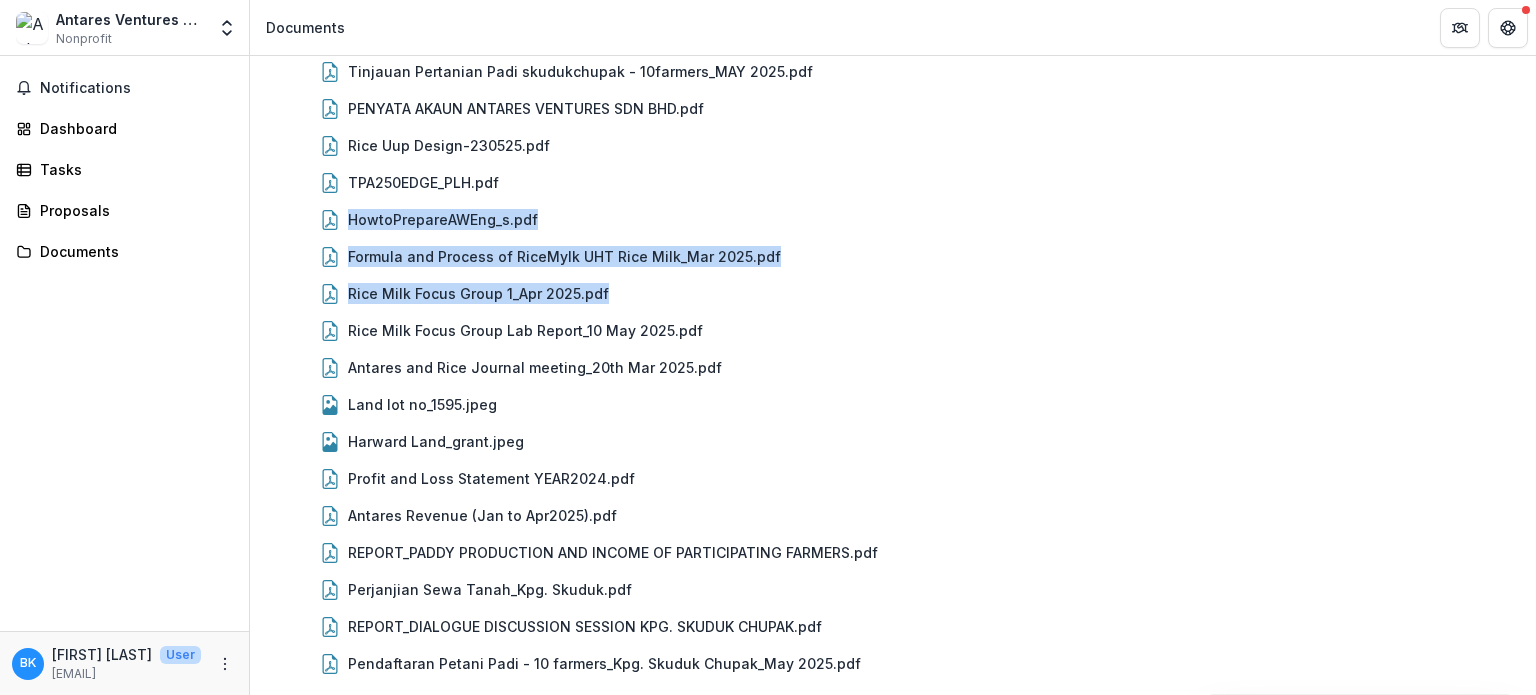 drag, startPoint x: 1535, startPoint y: 204, endPoint x: 1534, endPoint y: 340, distance: 136.00368 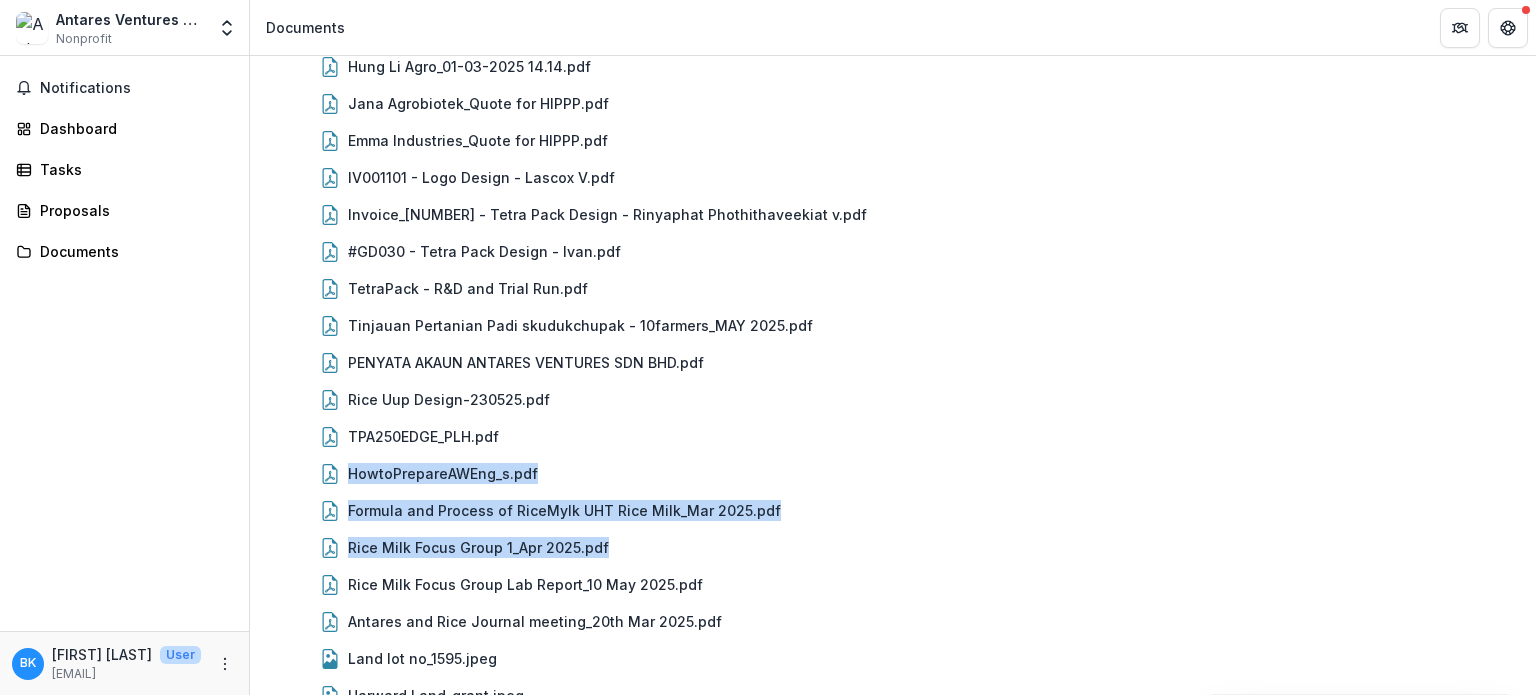 scroll, scrollTop: 0, scrollLeft: 0, axis: both 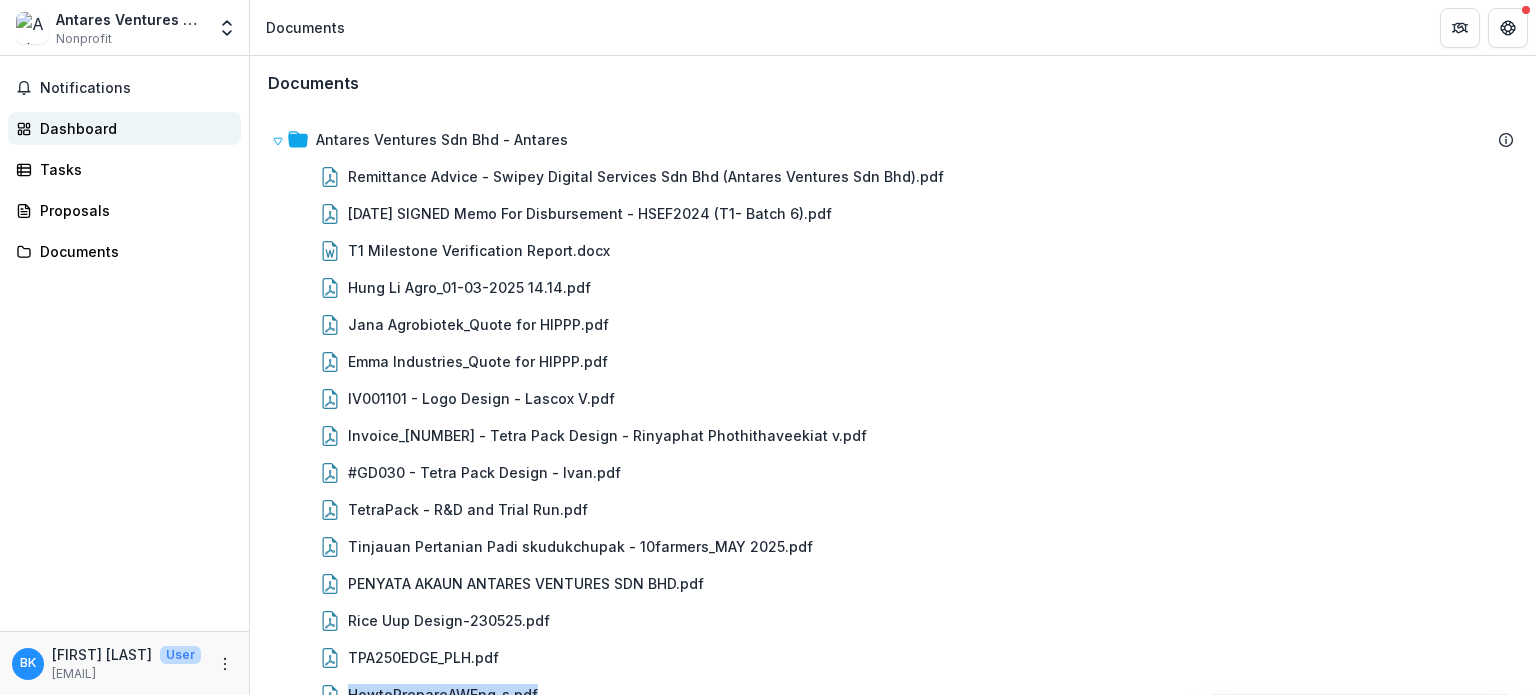 click on "Dashboard" at bounding box center (132, 128) 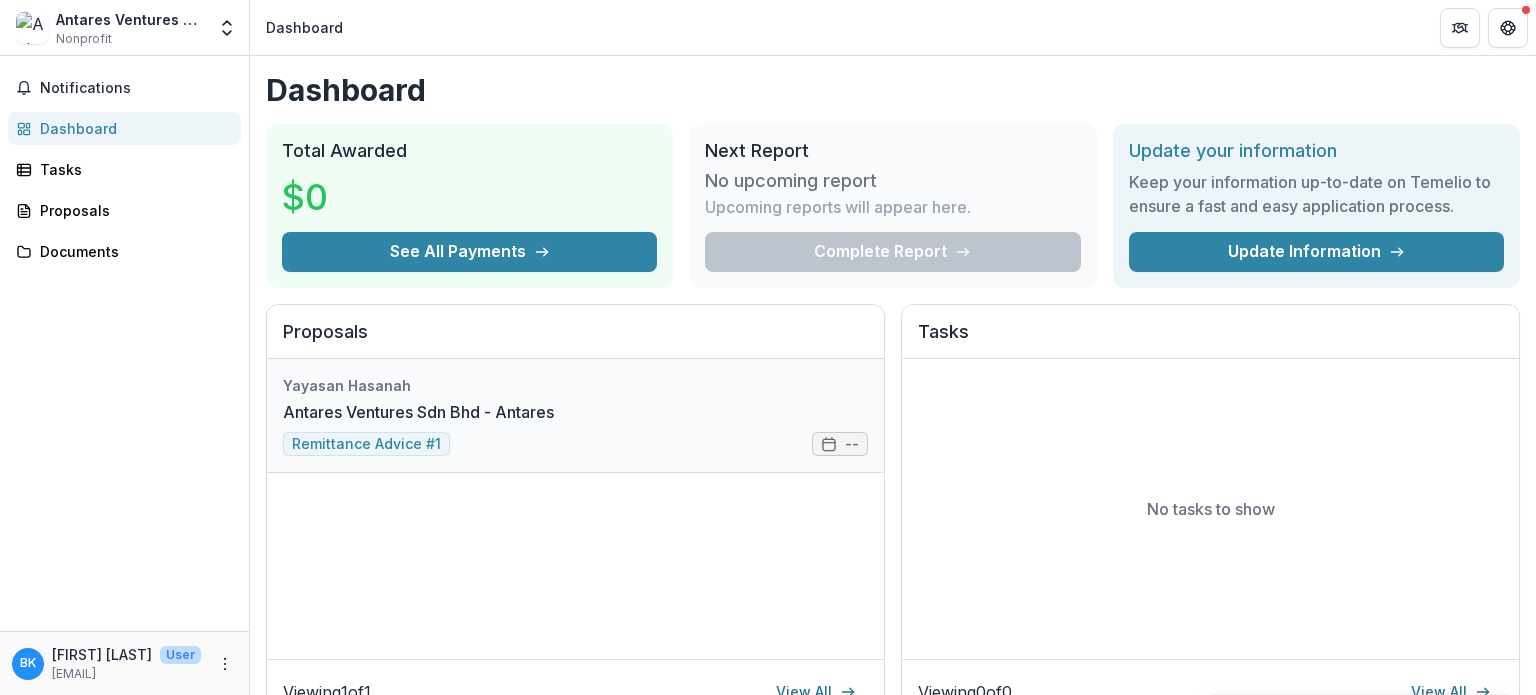 click on "Antares Ventures Sdn Bhd - Antares" at bounding box center (418, 412) 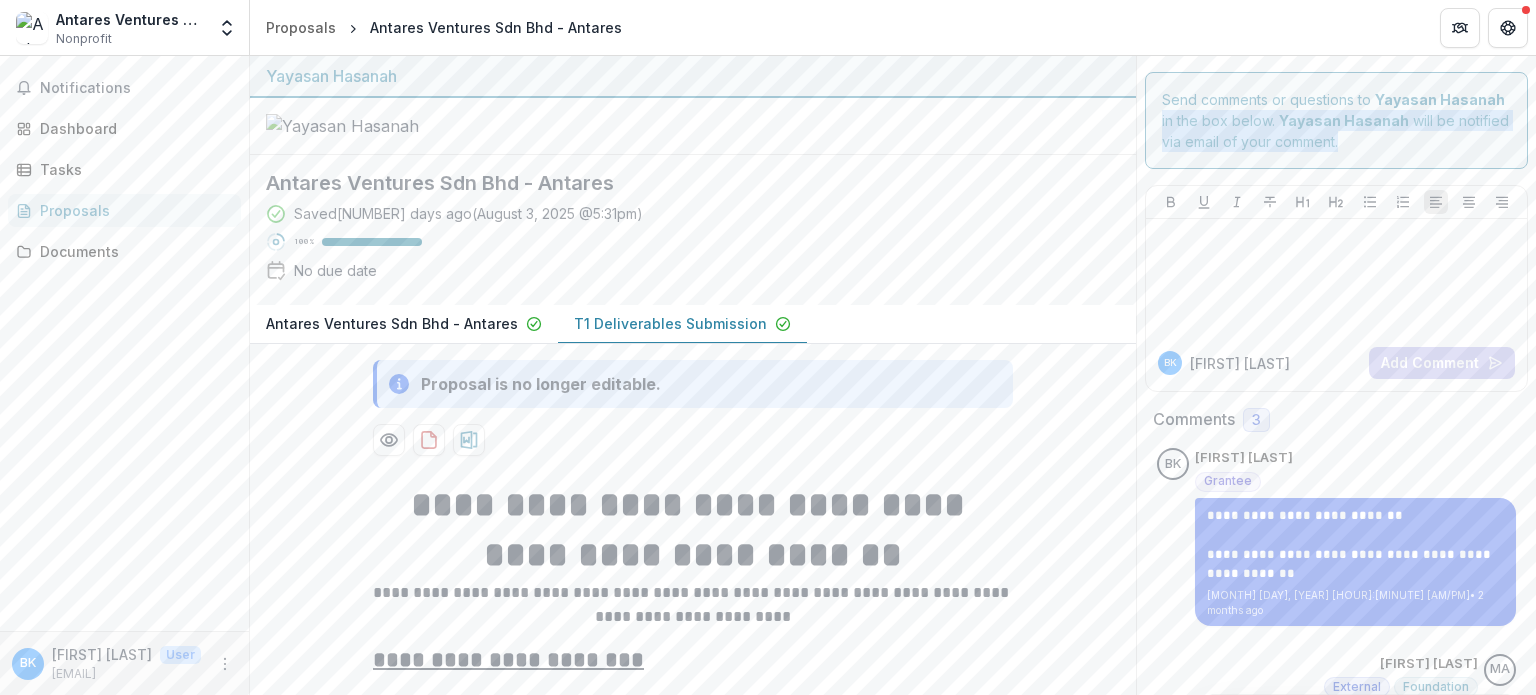 drag, startPoint x: 1535, startPoint y: 87, endPoint x: 1535, endPoint y: 163, distance: 76 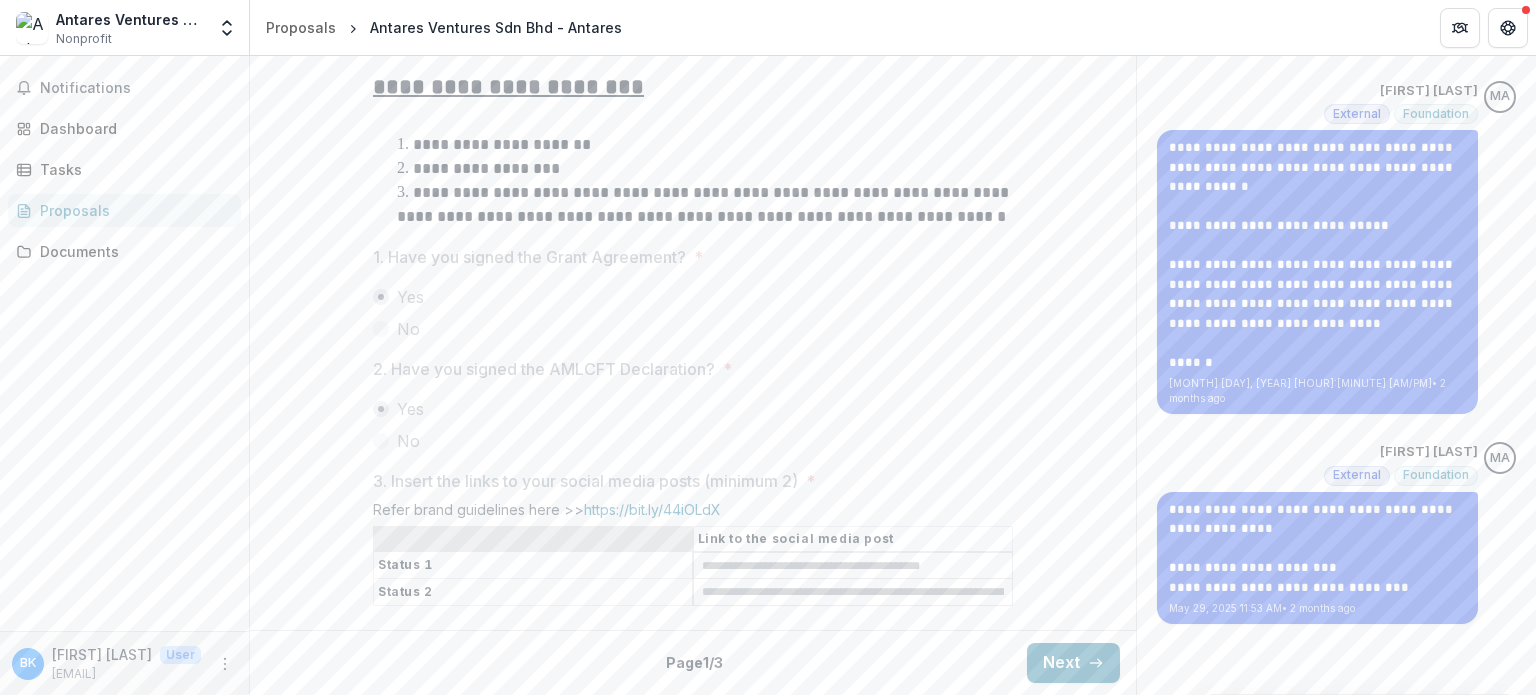 scroll, scrollTop: 658, scrollLeft: 0, axis: vertical 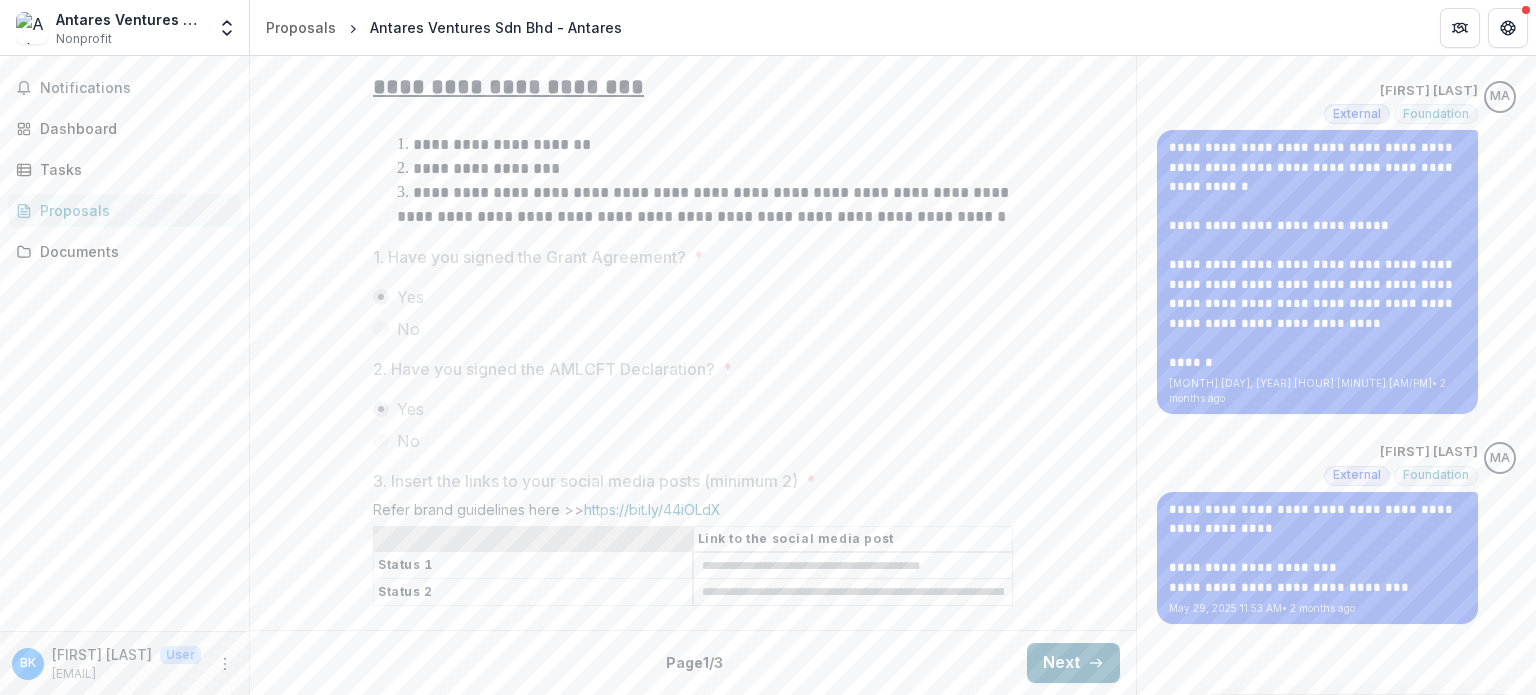 click 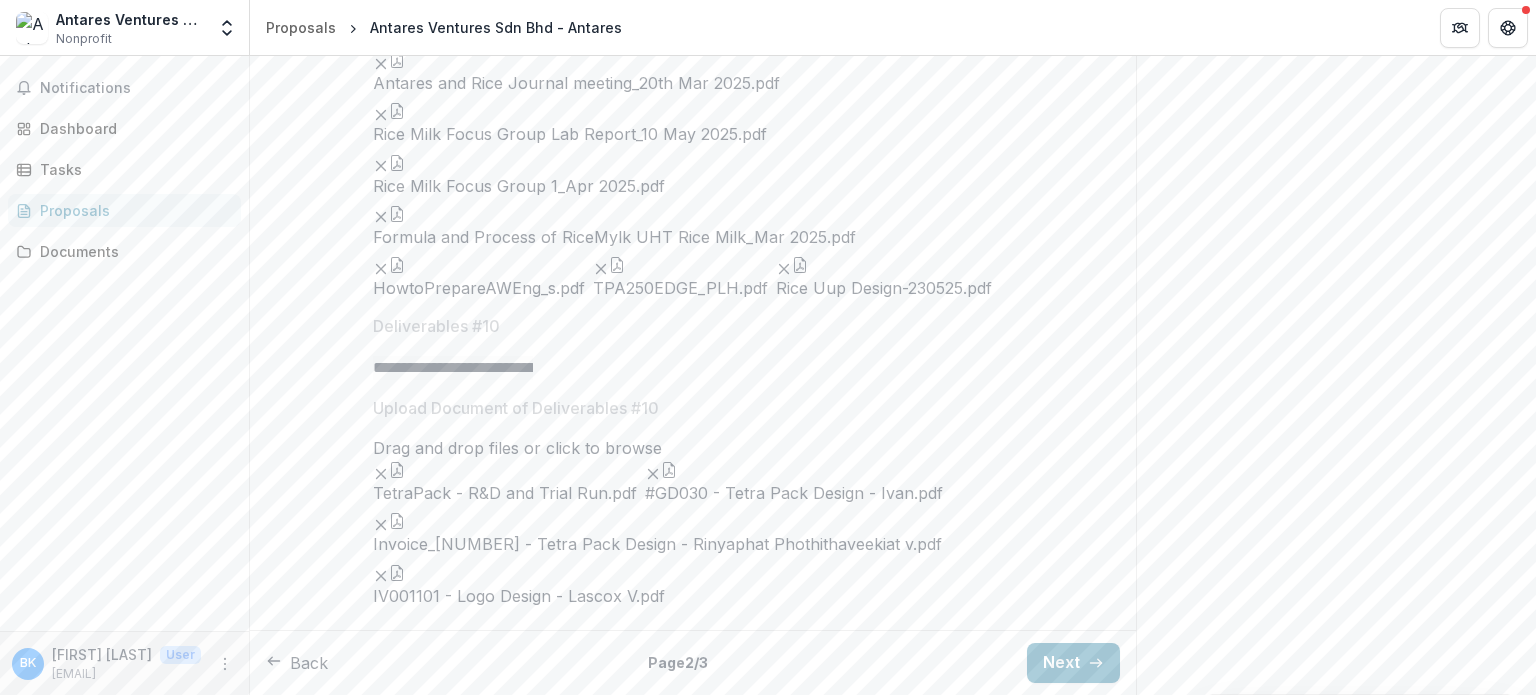 scroll, scrollTop: 2918, scrollLeft: 0, axis: vertical 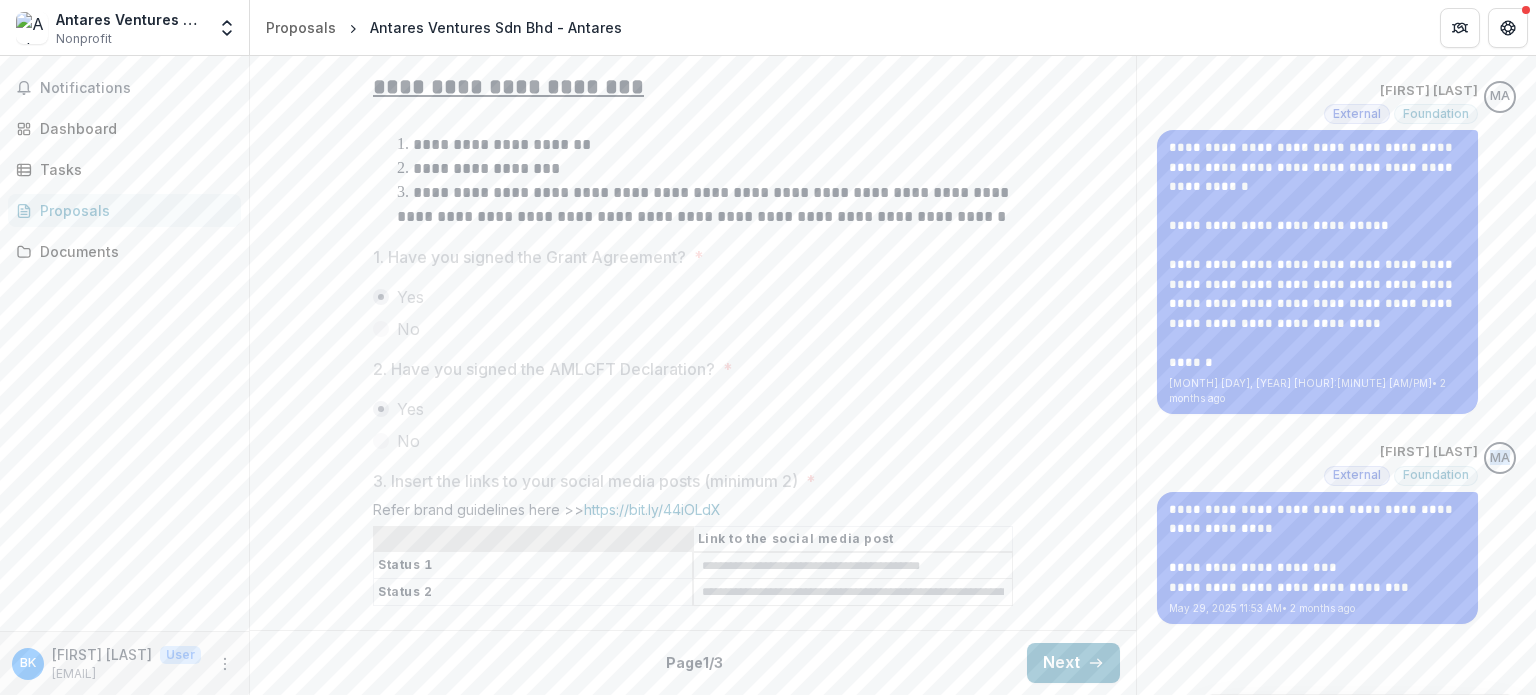 drag, startPoint x: 1535, startPoint y: 460, endPoint x: 1531, endPoint y: 335, distance: 125.06398 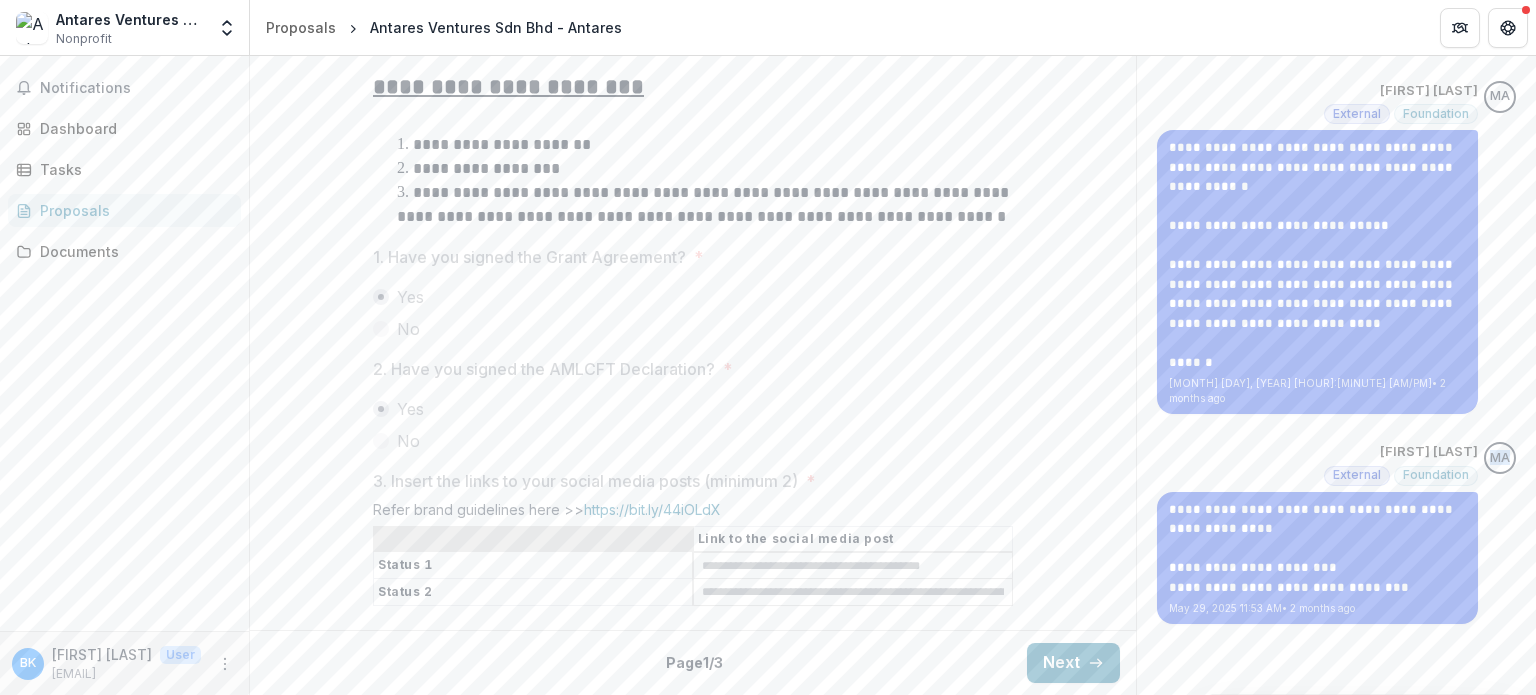 click on "**********" at bounding box center [893, 375] 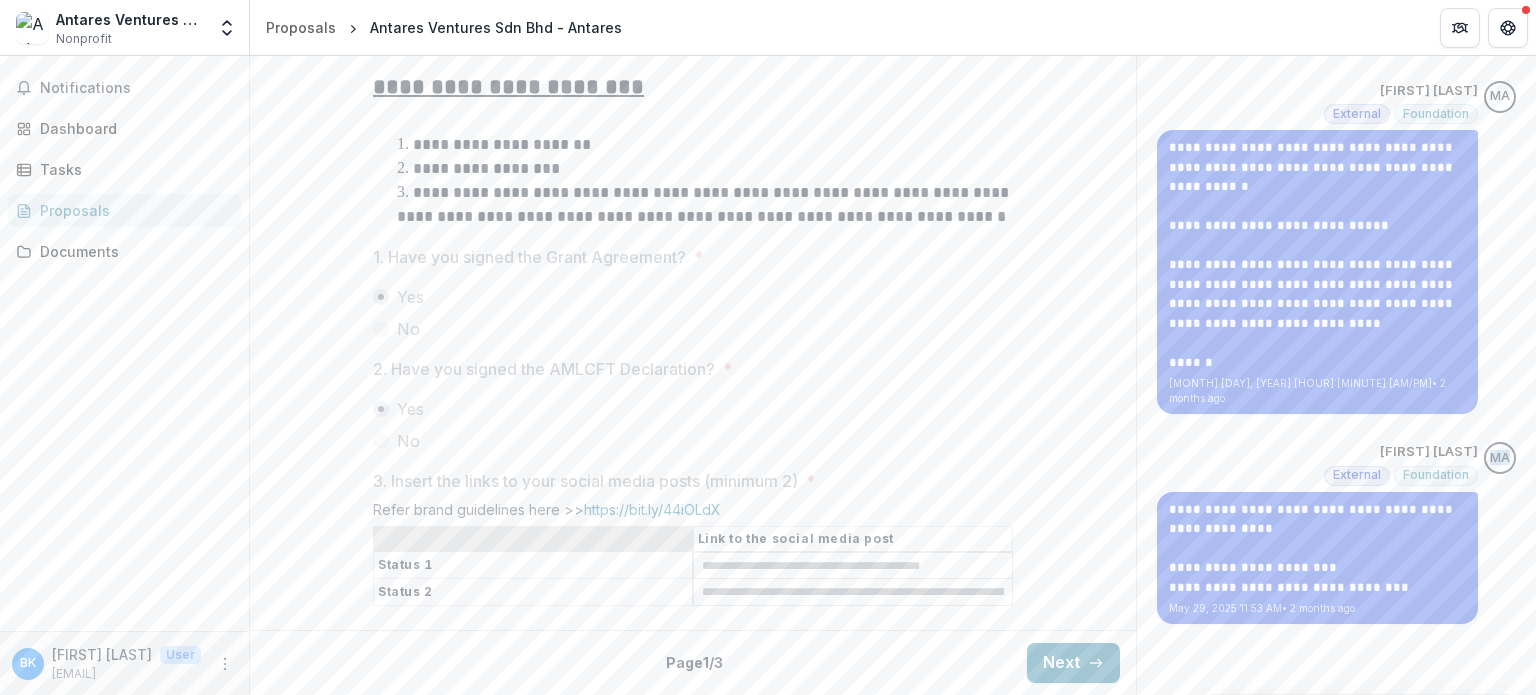 click on "**********" at bounding box center (1336, 89) 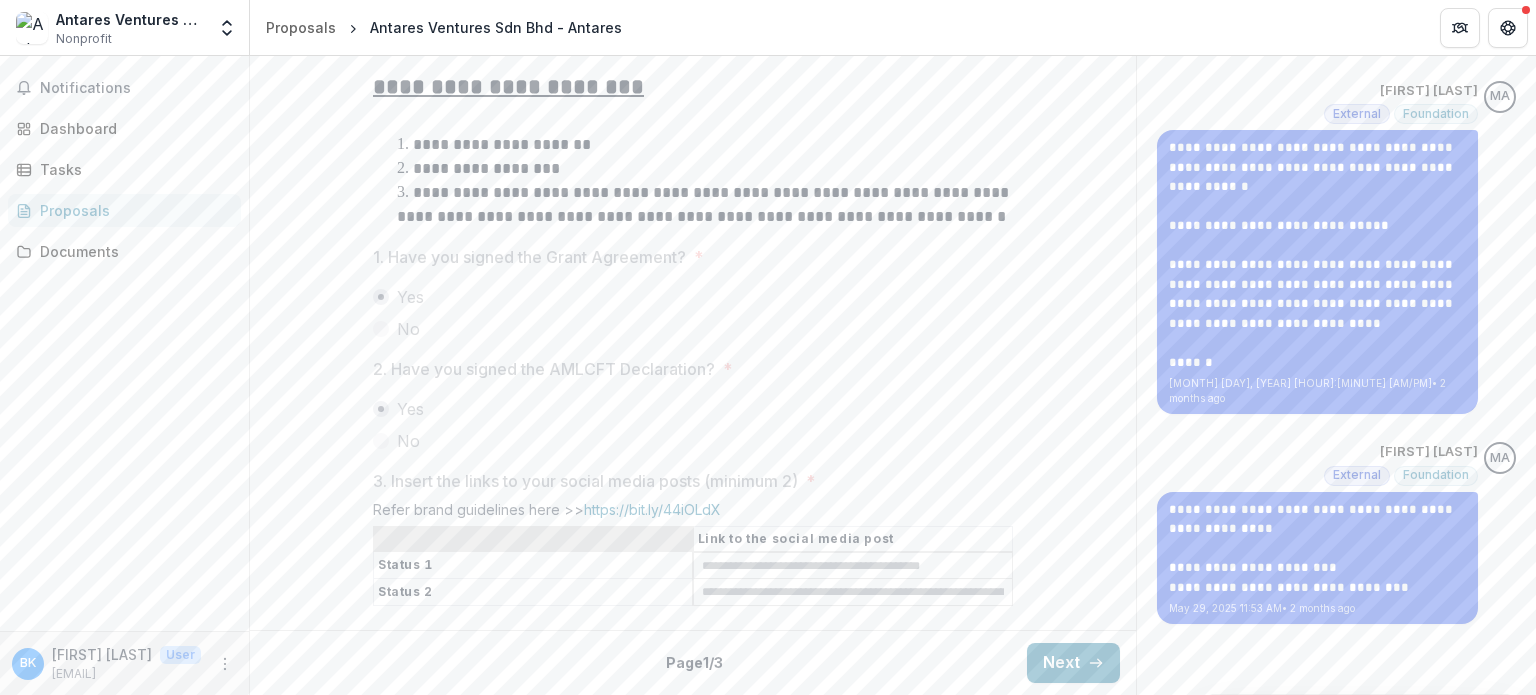 scroll, scrollTop: 658, scrollLeft: 0, axis: vertical 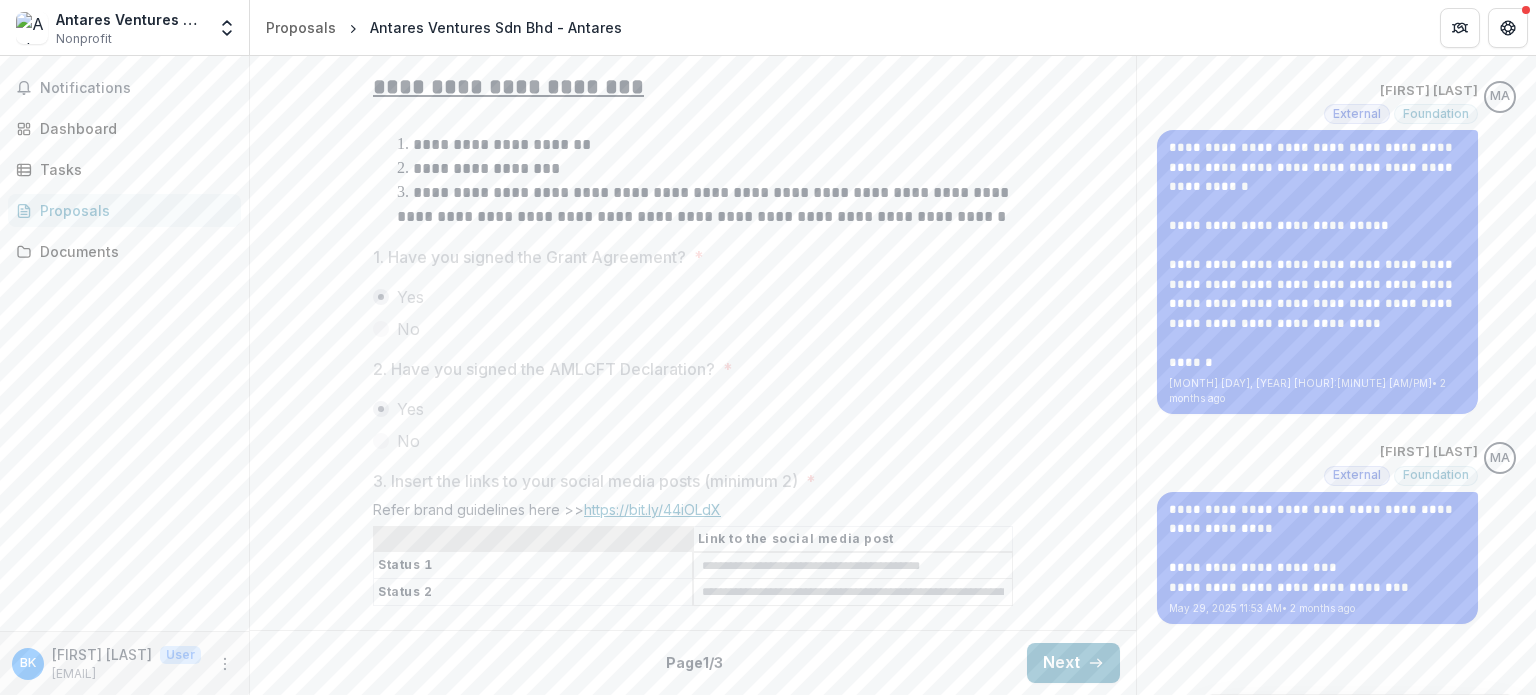 click on "https://bit.ly/44iOLdX" at bounding box center (652, 509) 